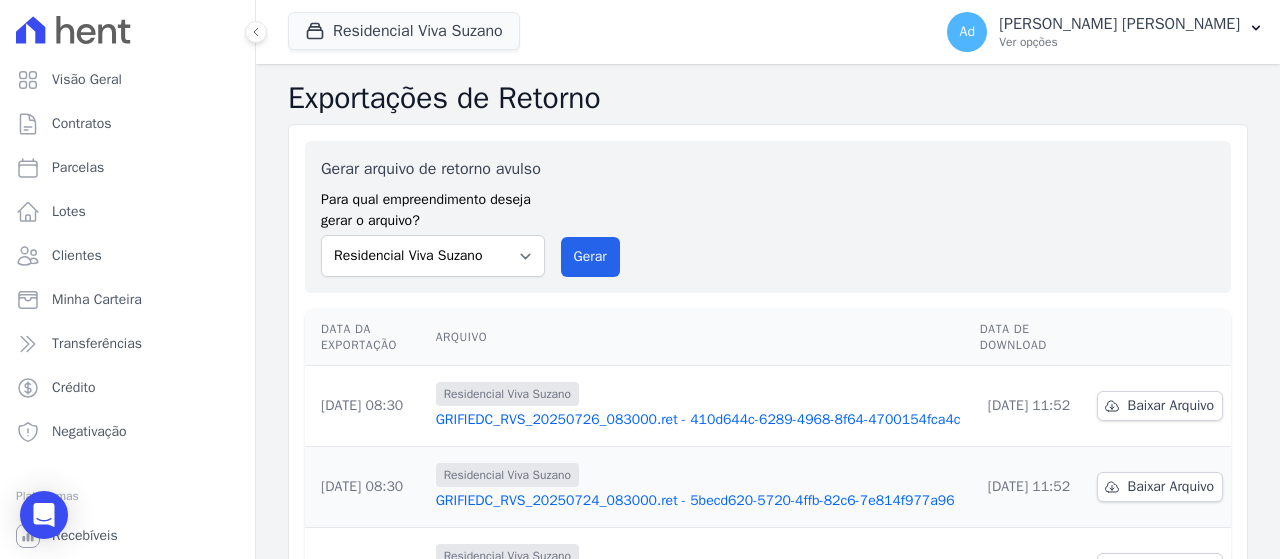 scroll, scrollTop: 0, scrollLeft: 0, axis: both 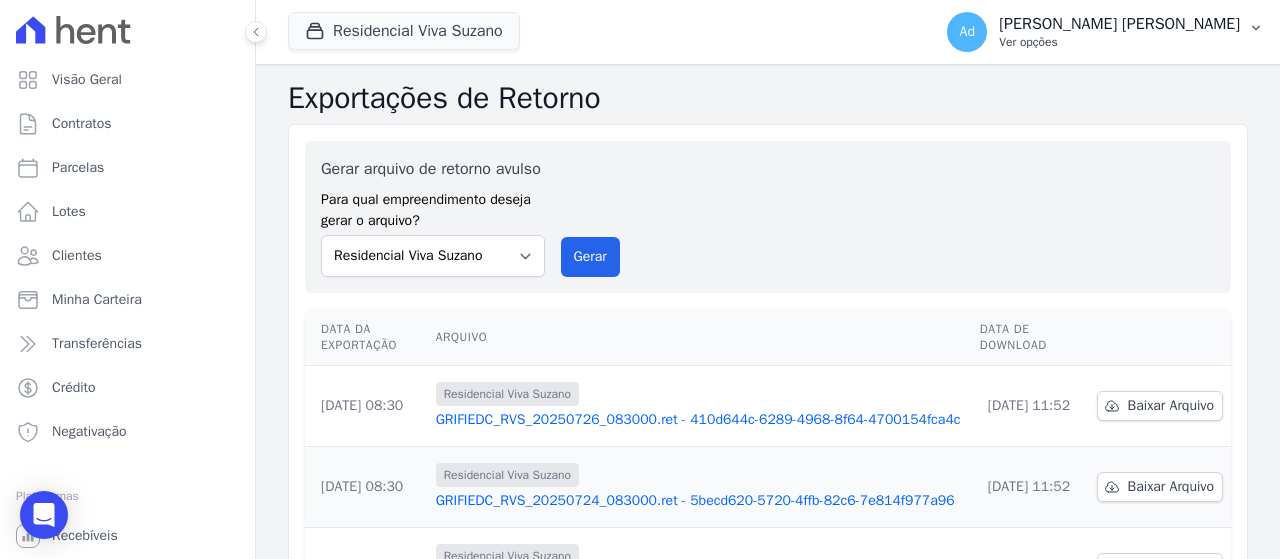 click on "[PERSON_NAME] [PERSON_NAME]" at bounding box center (1119, 24) 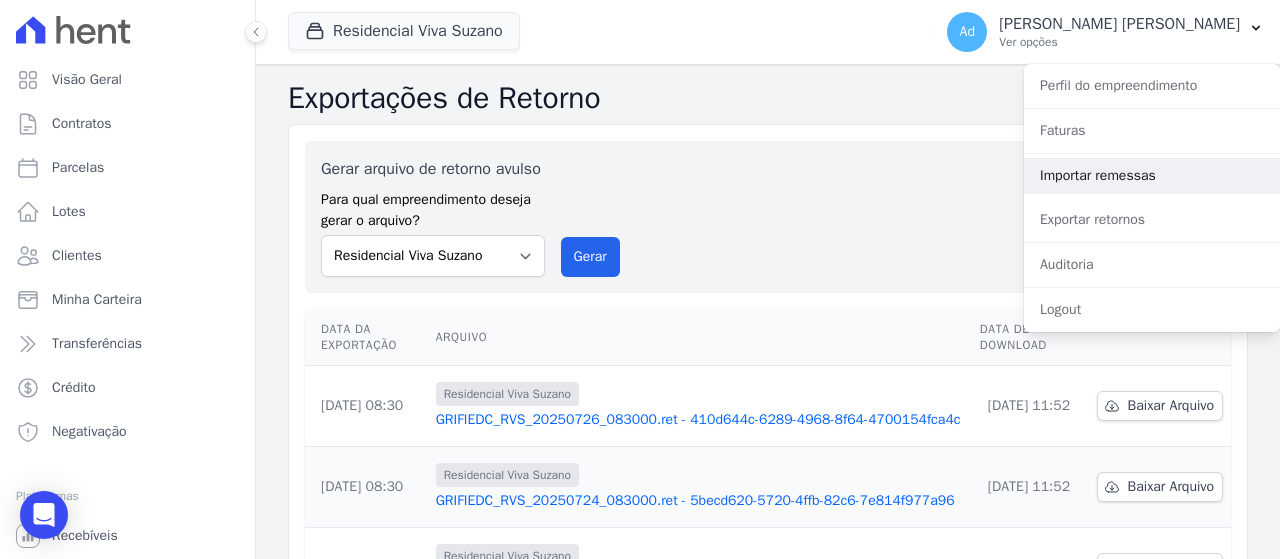 click on "Importar remessas" at bounding box center [1152, 176] 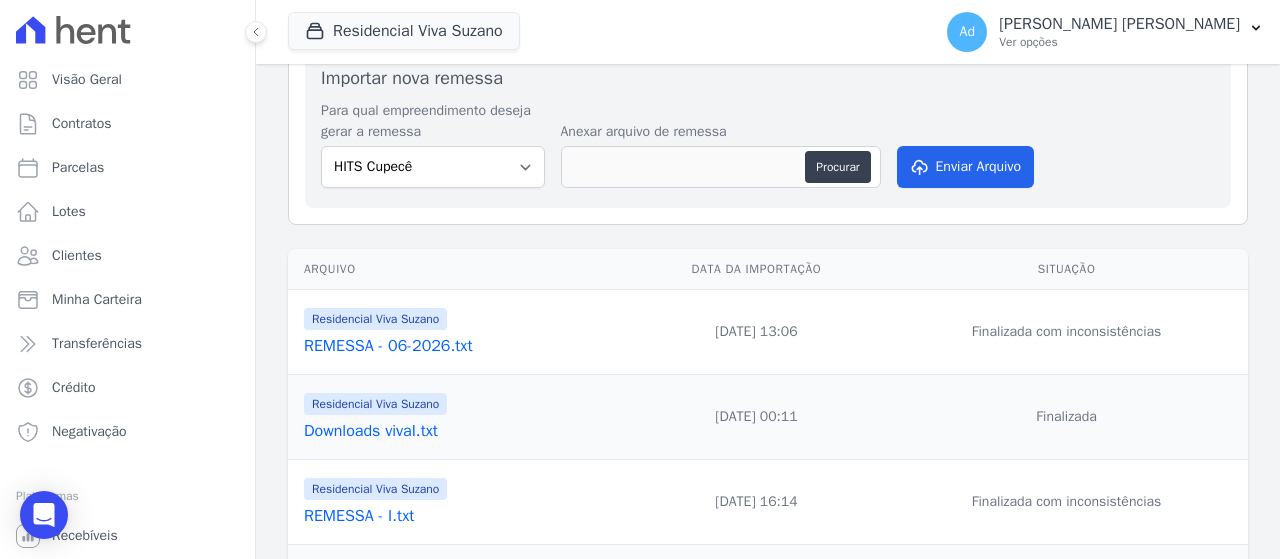 scroll, scrollTop: 0, scrollLeft: 0, axis: both 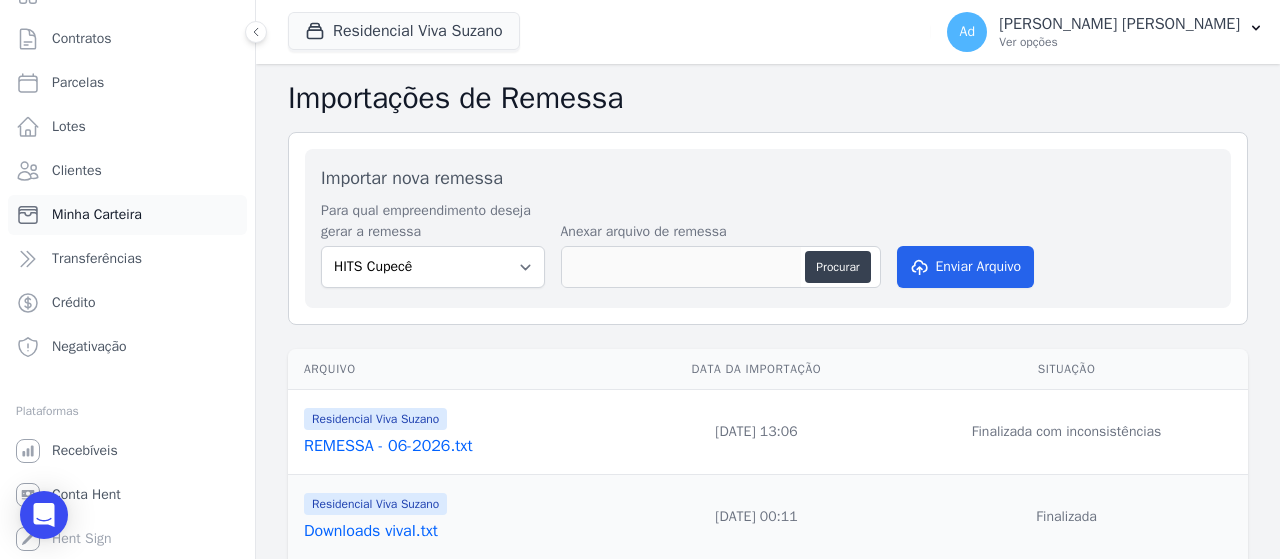 click on "Minha Carteira" at bounding box center [97, 215] 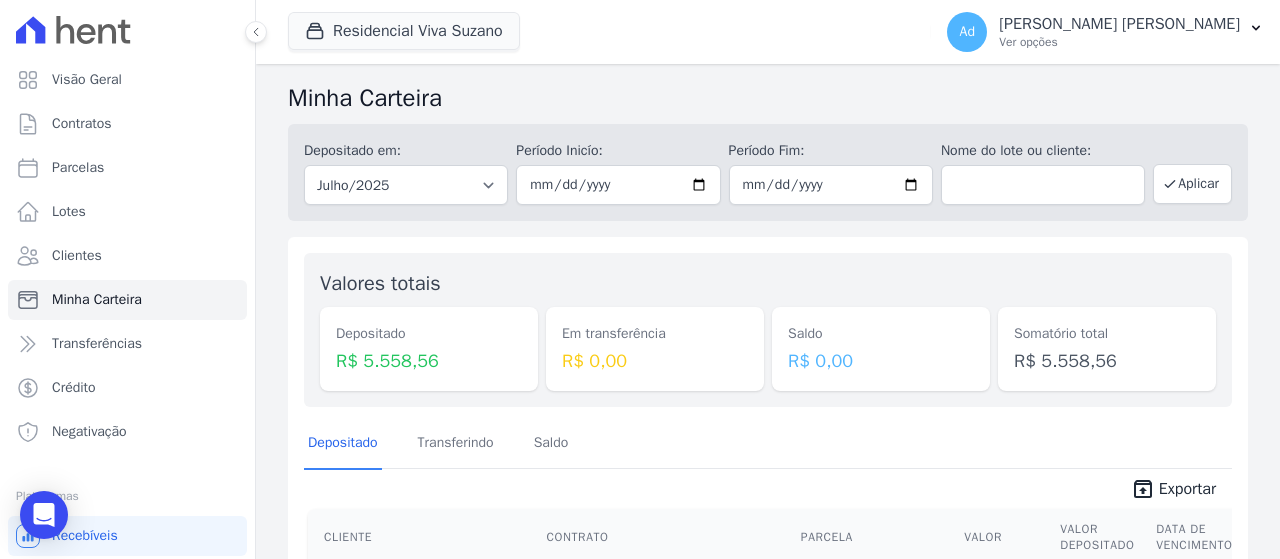 scroll, scrollTop: 200, scrollLeft: 0, axis: vertical 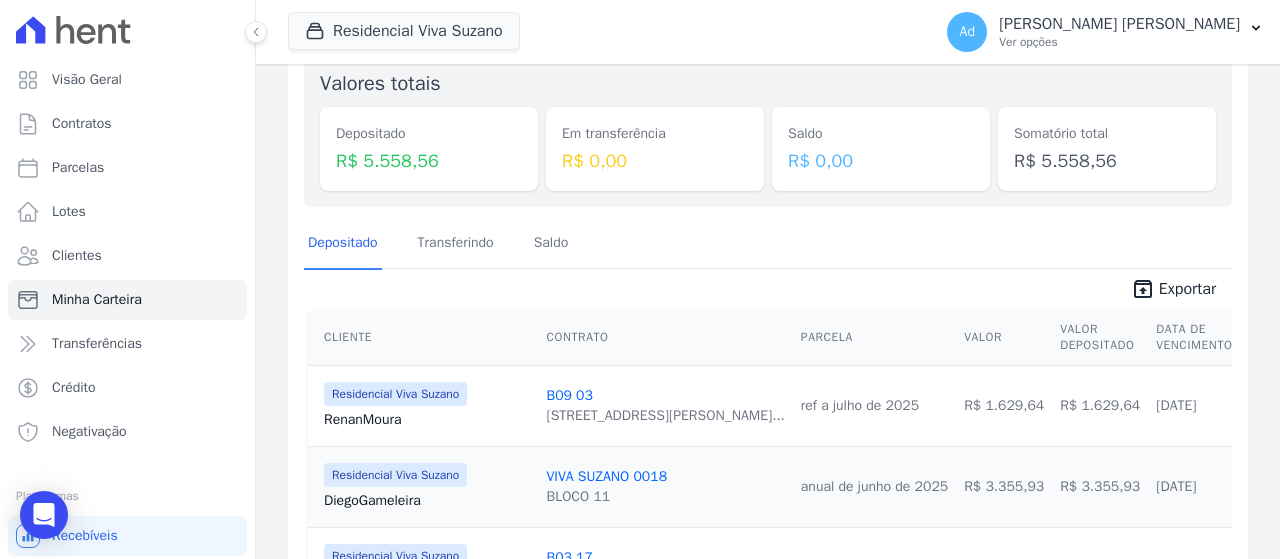 click on "Exportar" at bounding box center (1187, 289) 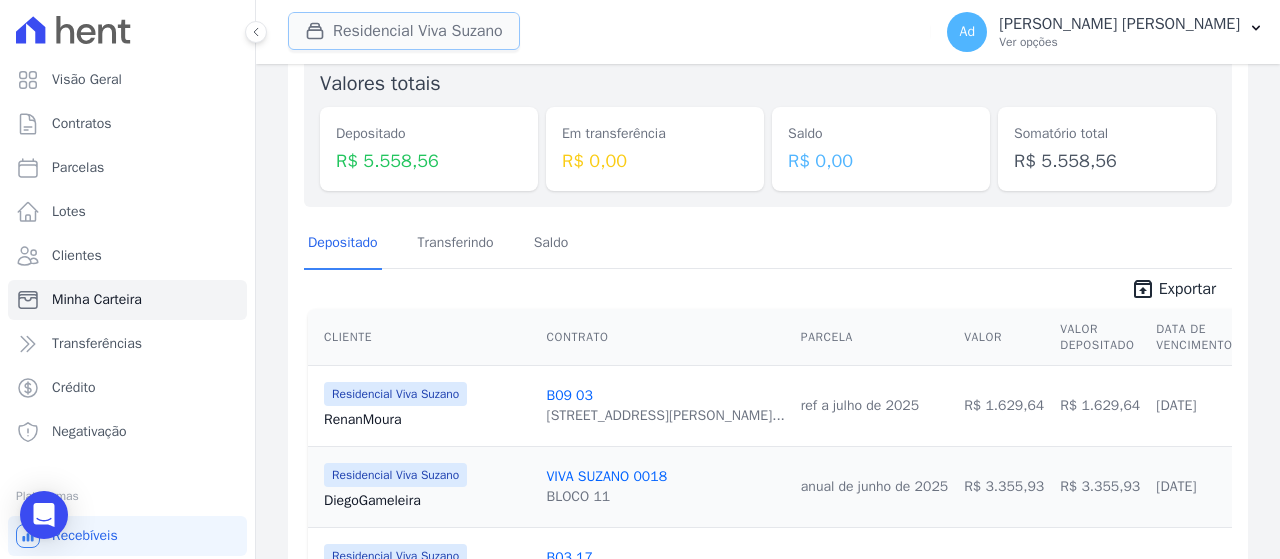 click on "Residencial Viva Suzano" at bounding box center [404, 31] 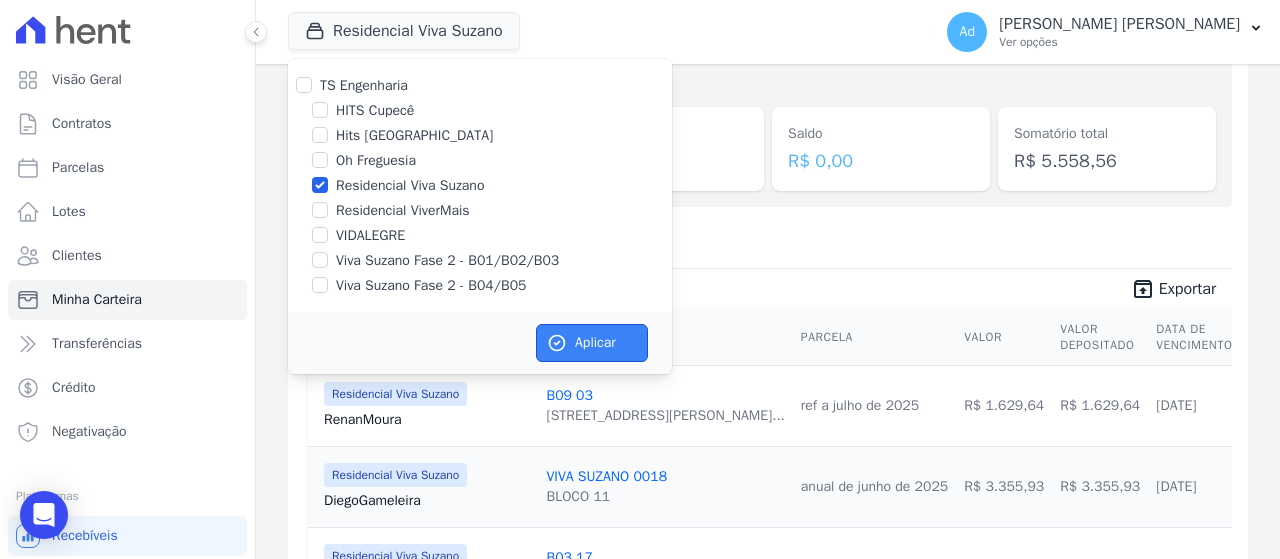 click on "Aplicar" at bounding box center (592, 343) 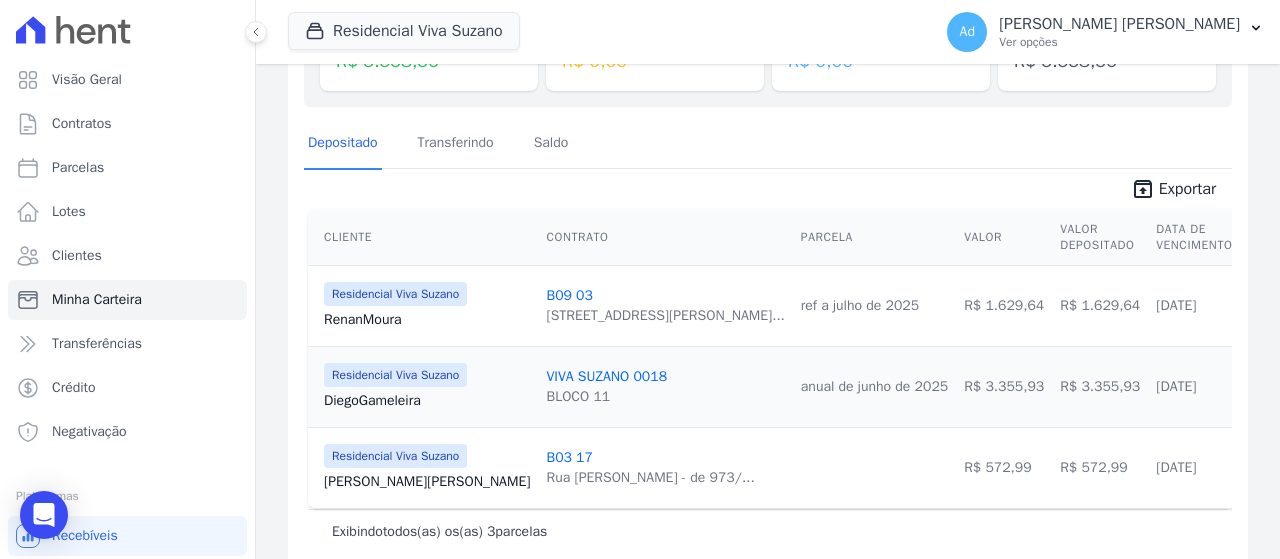 scroll, scrollTop: 0, scrollLeft: 0, axis: both 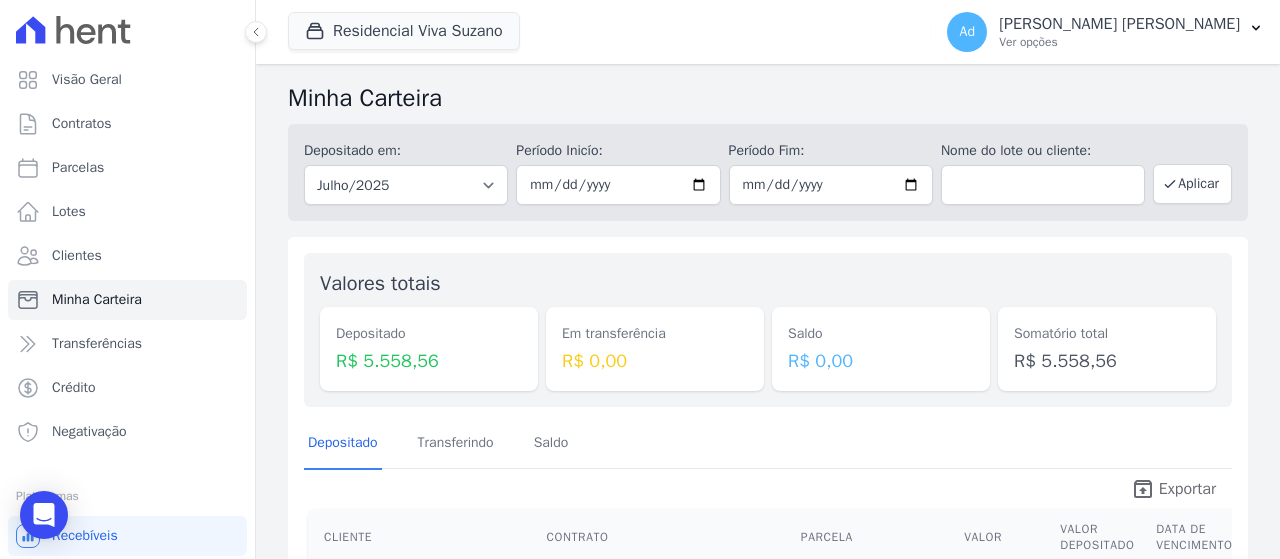 click on "Exportar" at bounding box center [1187, 489] 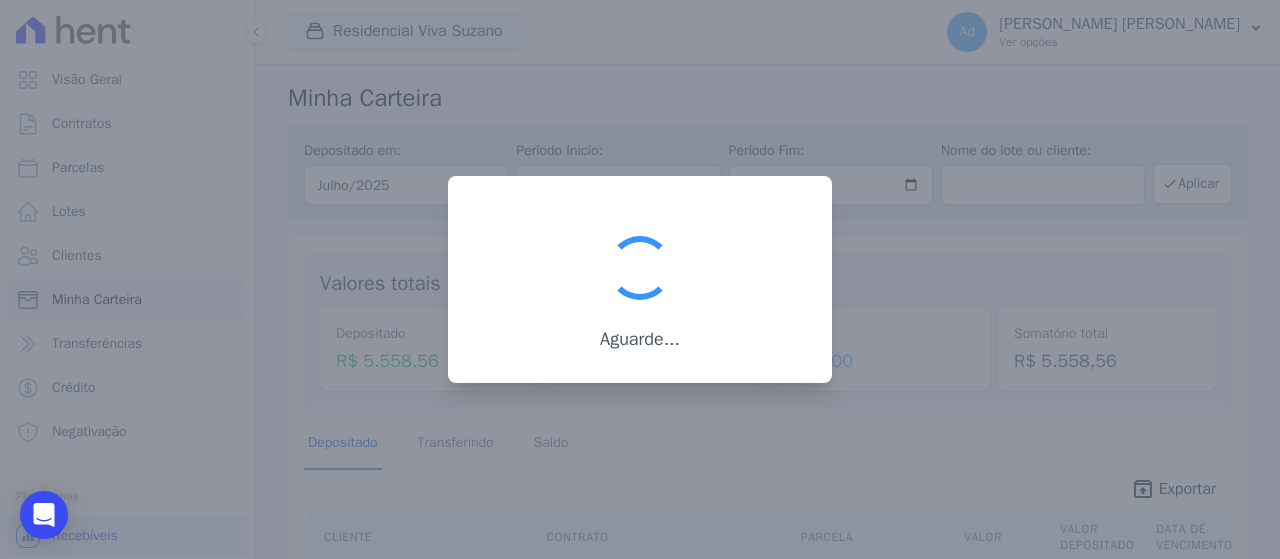 click at bounding box center [640, 279] 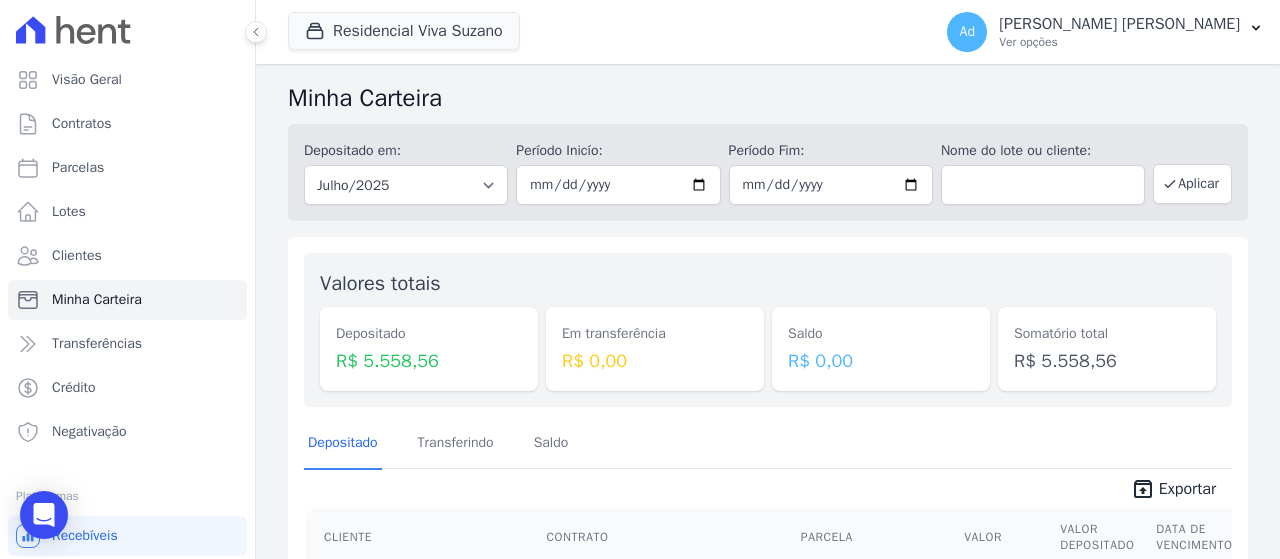 click on "Residencial Viva Suzano
TS Engenharia
HITS Cupecê
Hits Vila Santa Catarina
Oh Freguesia
Residencial Viva Suzano
VIDALEGRE" at bounding box center [605, 32] 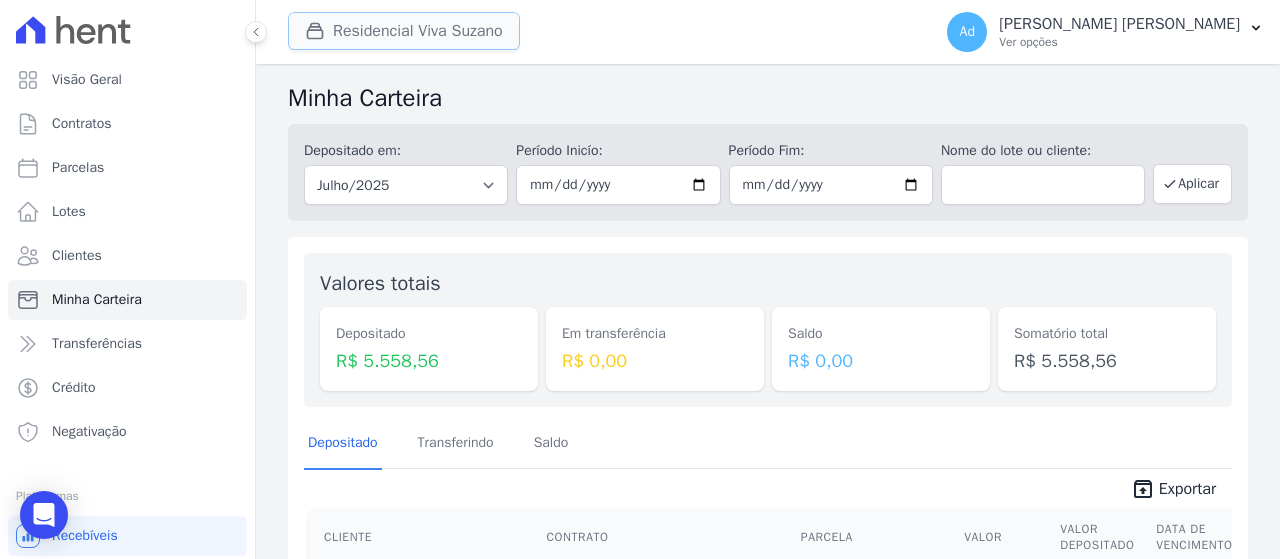 click on "Residencial Viva Suzano" at bounding box center [404, 31] 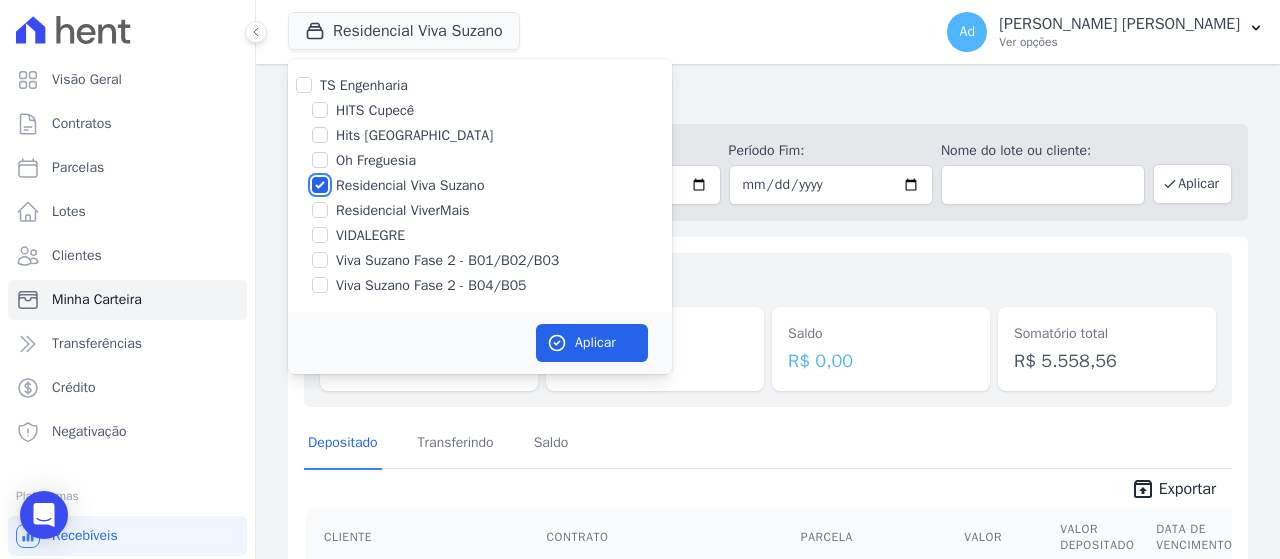 click on "Residencial Viva Suzano" at bounding box center [320, 185] 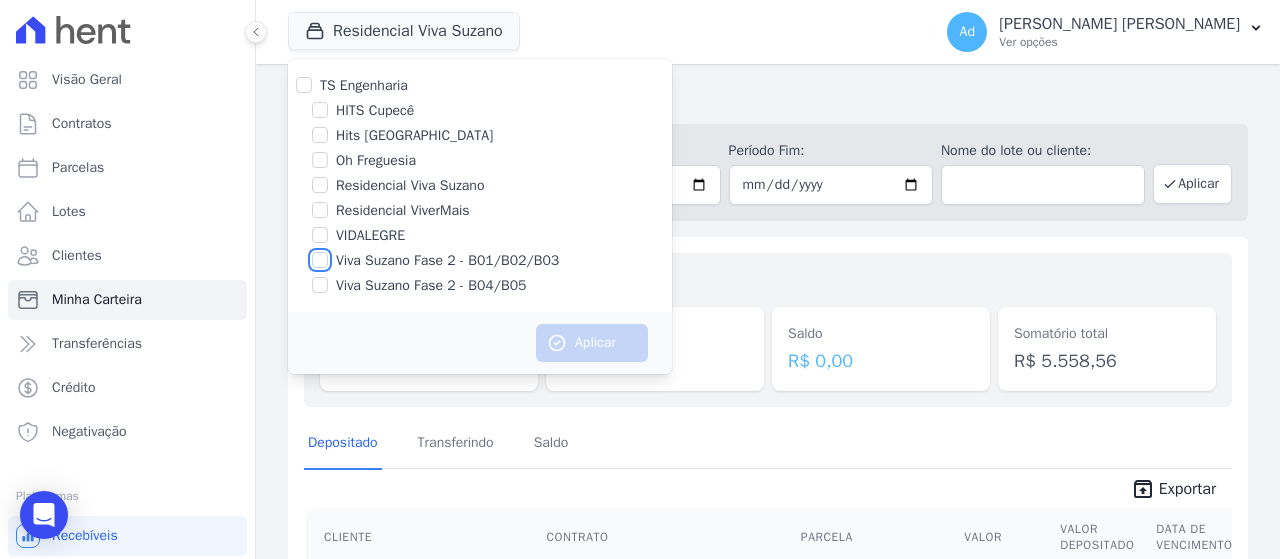 click on "Viva Suzano Fase 2 - B01/B02/B03" at bounding box center [320, 260] 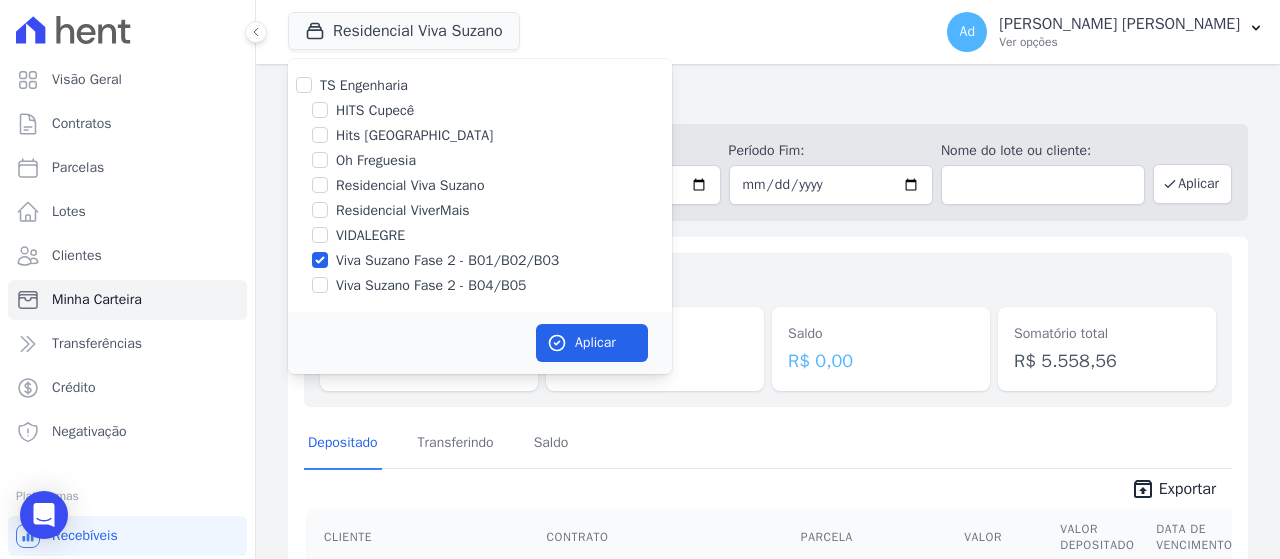 click on "Viva Suzano Fase 2 - B04/B05" at bounding box center [480, 285] 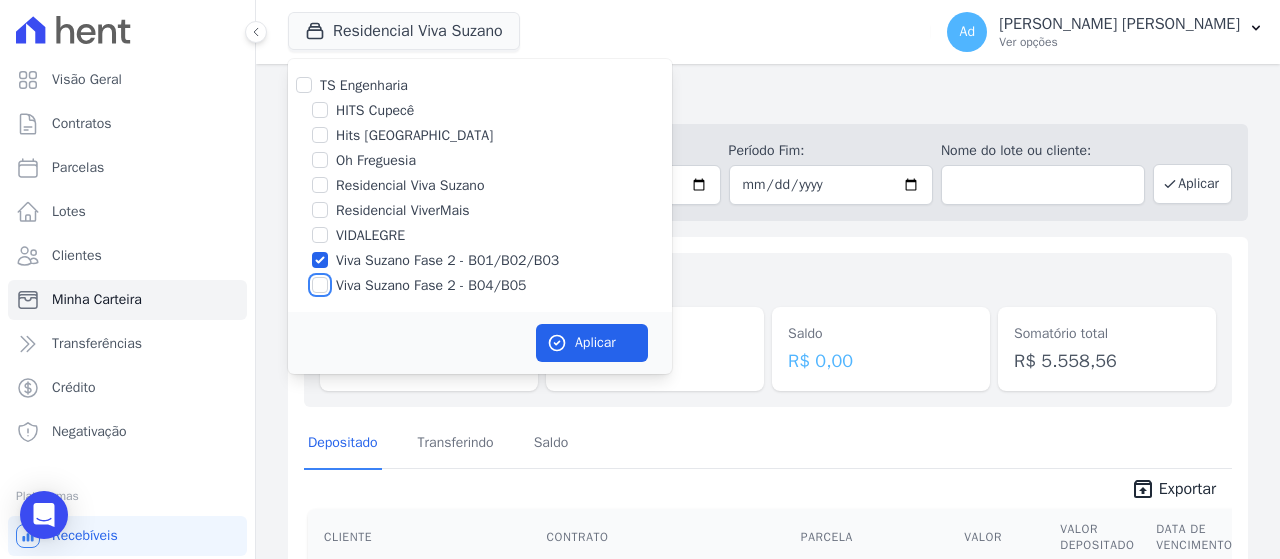click on "Viva Suzano Fase 2 - B04/B05" at bounding box center [320, 285] 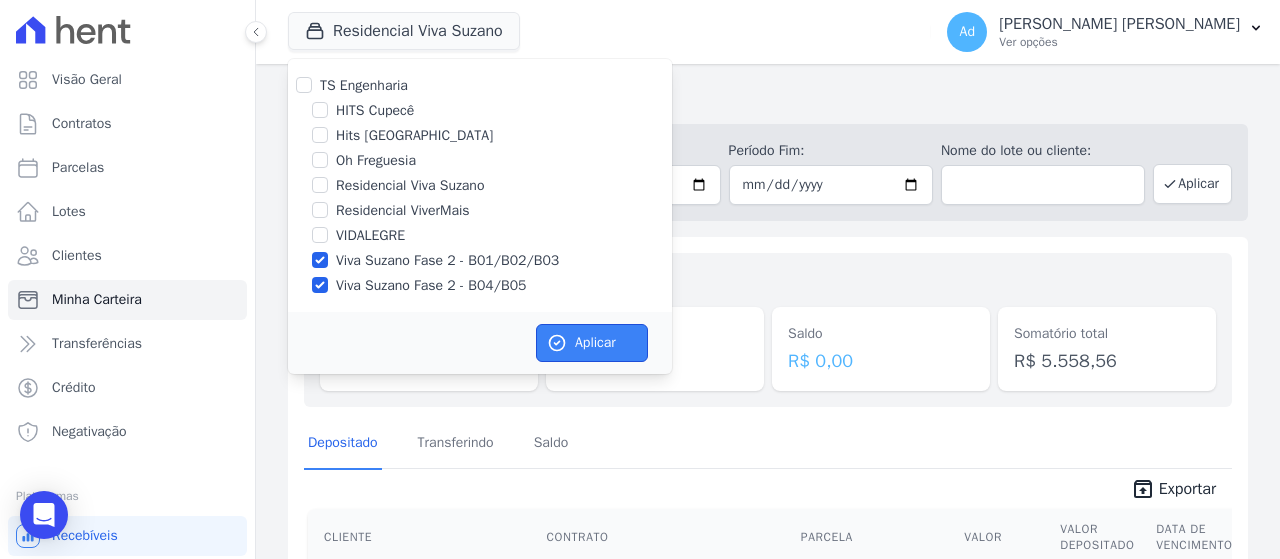click on "Aplicar" at bounding box center (592, 343) 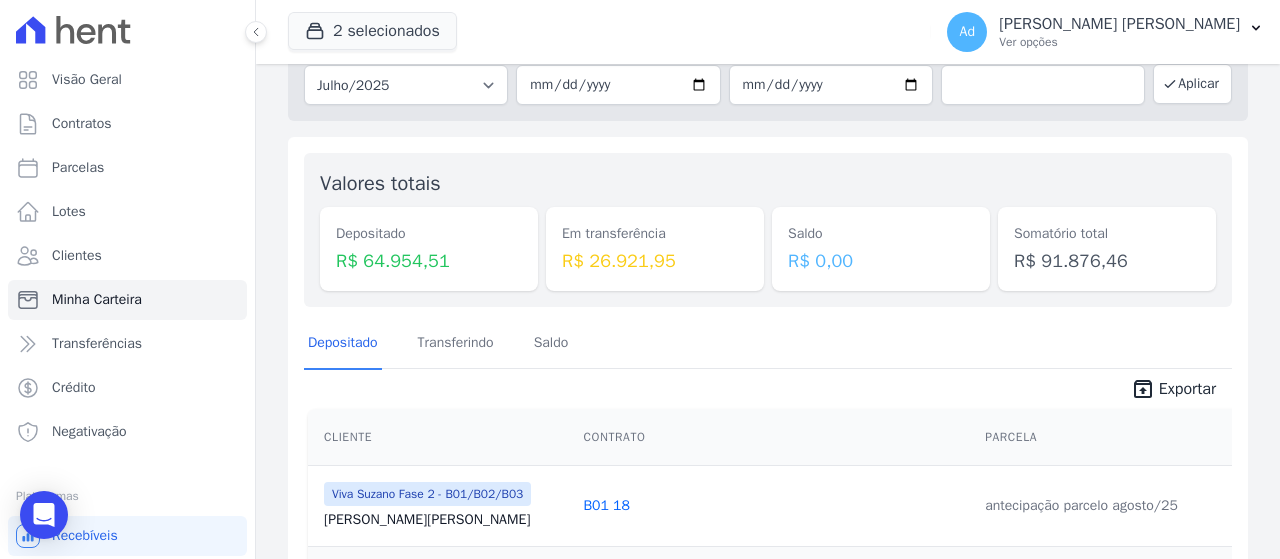 scroll, scrollTop: 0, scrollLeft: 0, axis: both 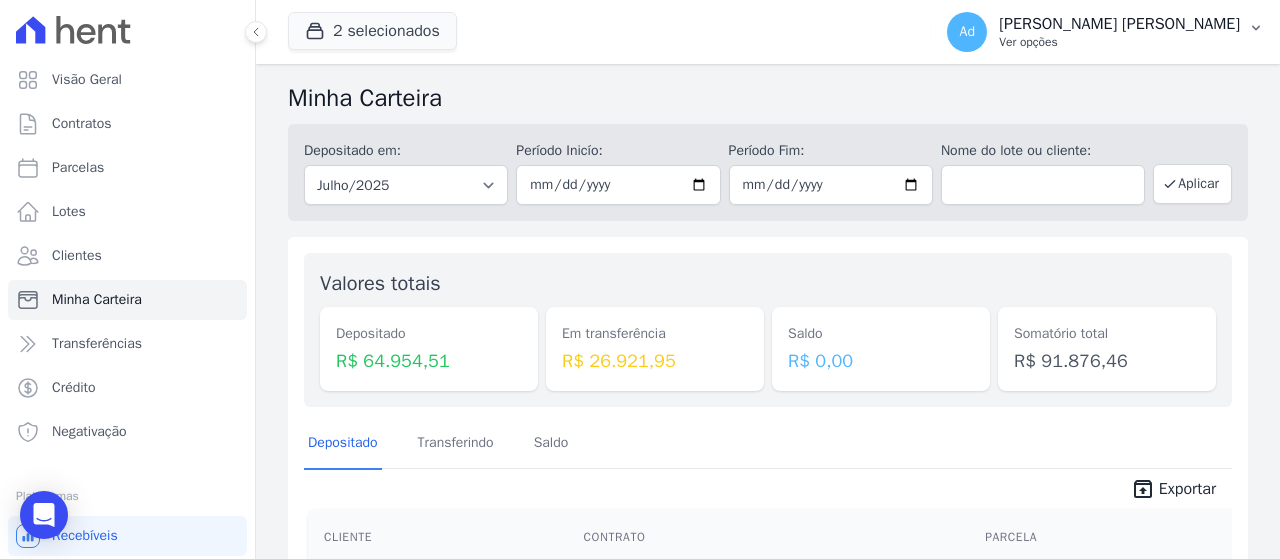 click 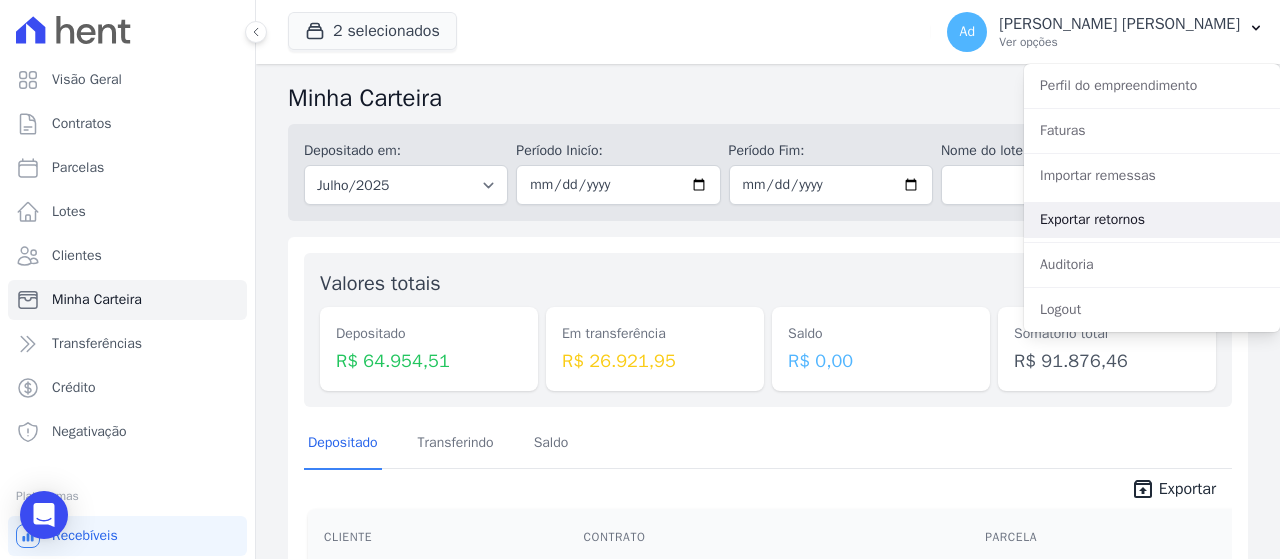 click on "Exportar retornos" at bounding box center [1152, 220] 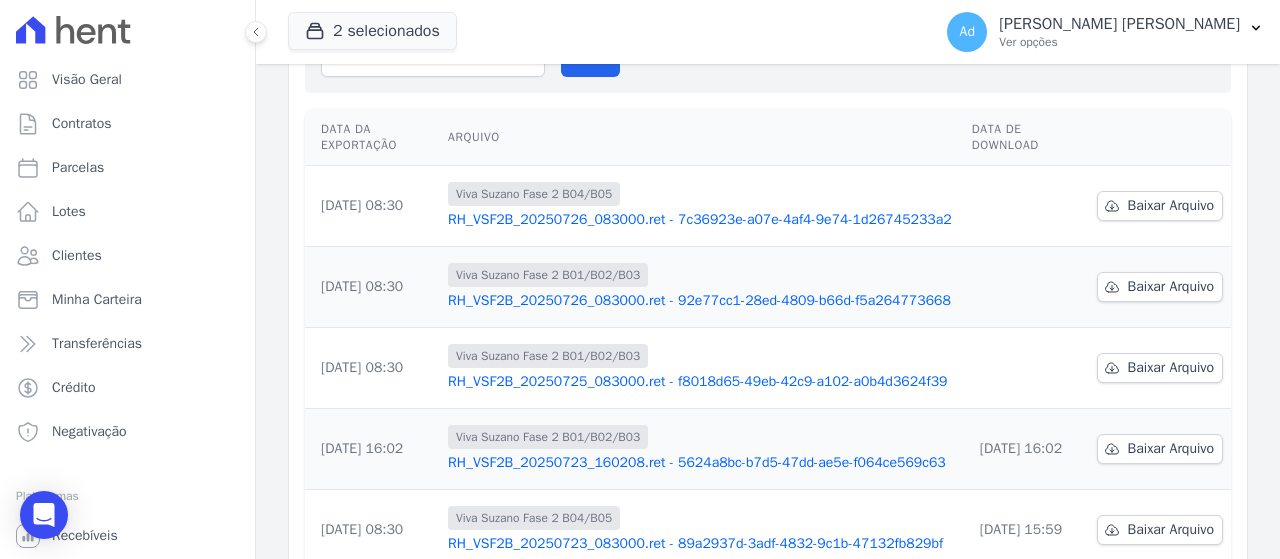 scroll, scrollTop: 400, scrollLeft: 0, axis: vertical 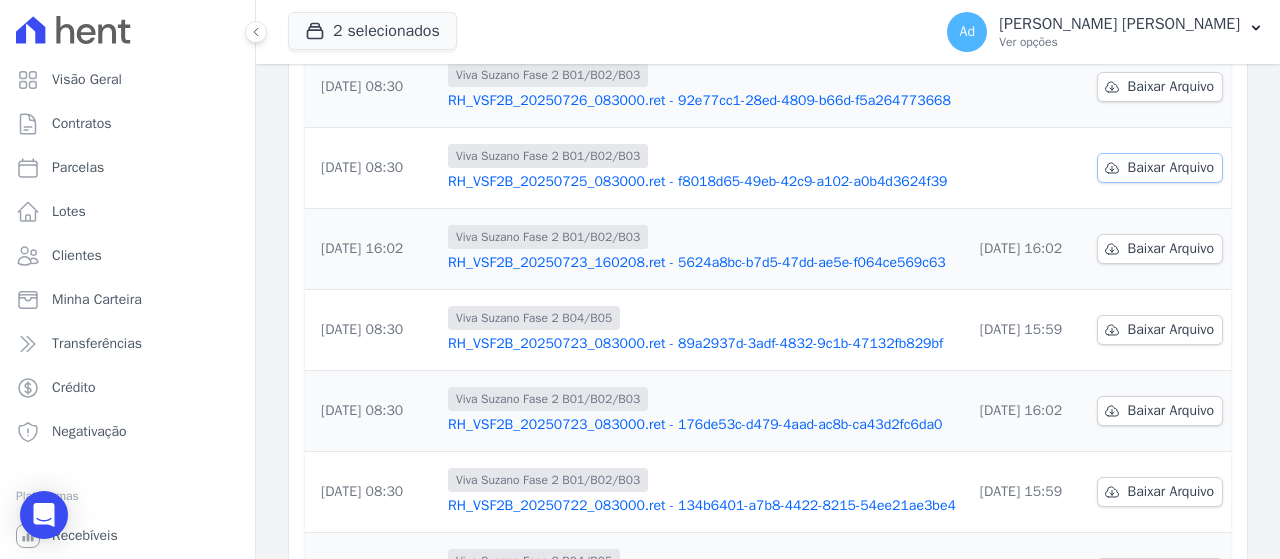 click on "Baixar Arquivo" at bounding box center (1160, 168) 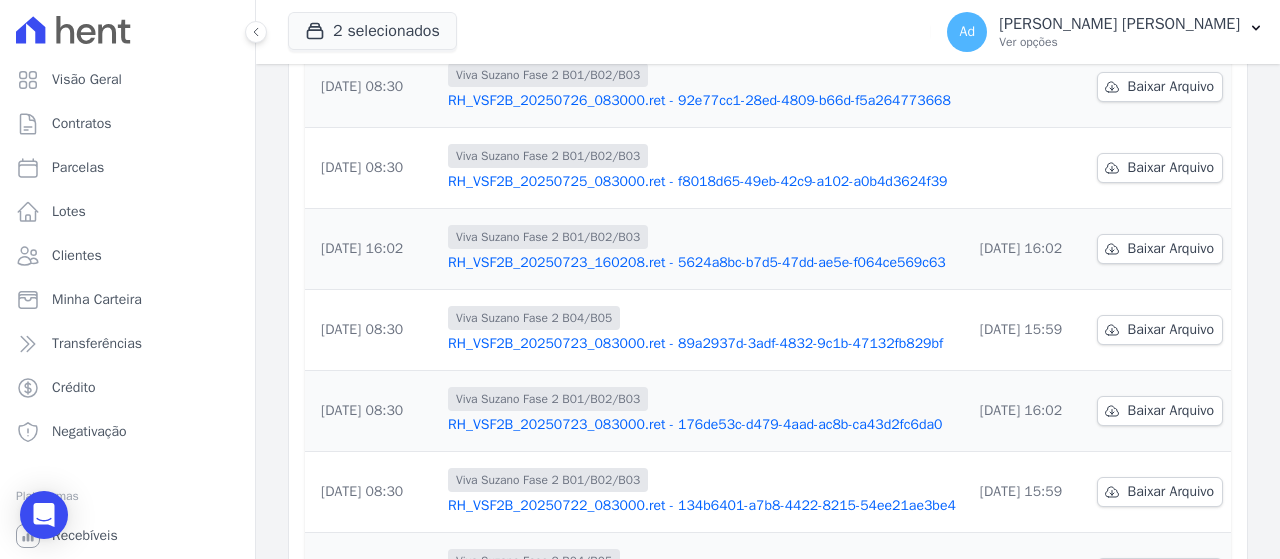 click on "Viva Suzano Fase 2   B01/B02/B03
RH_VSF2B_20250726_083000.ret -
92e77cc1-28ed-4809-b66d-f5a264773668" at bounding box center [702, 87] 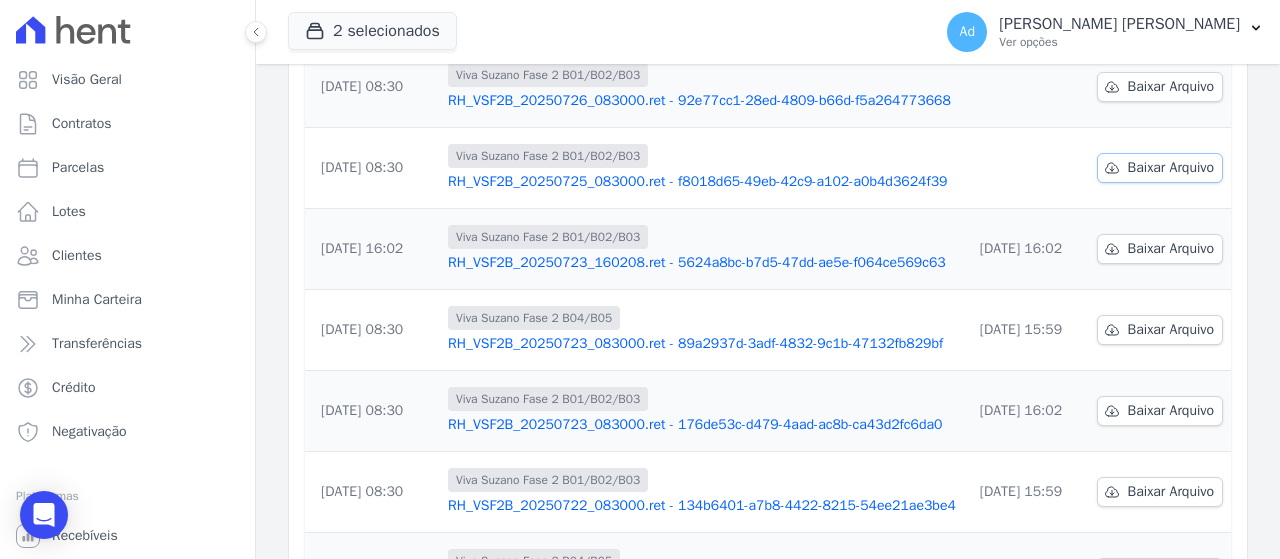 click on "Baixar Arquivo" at bounding box center (1171, 168) 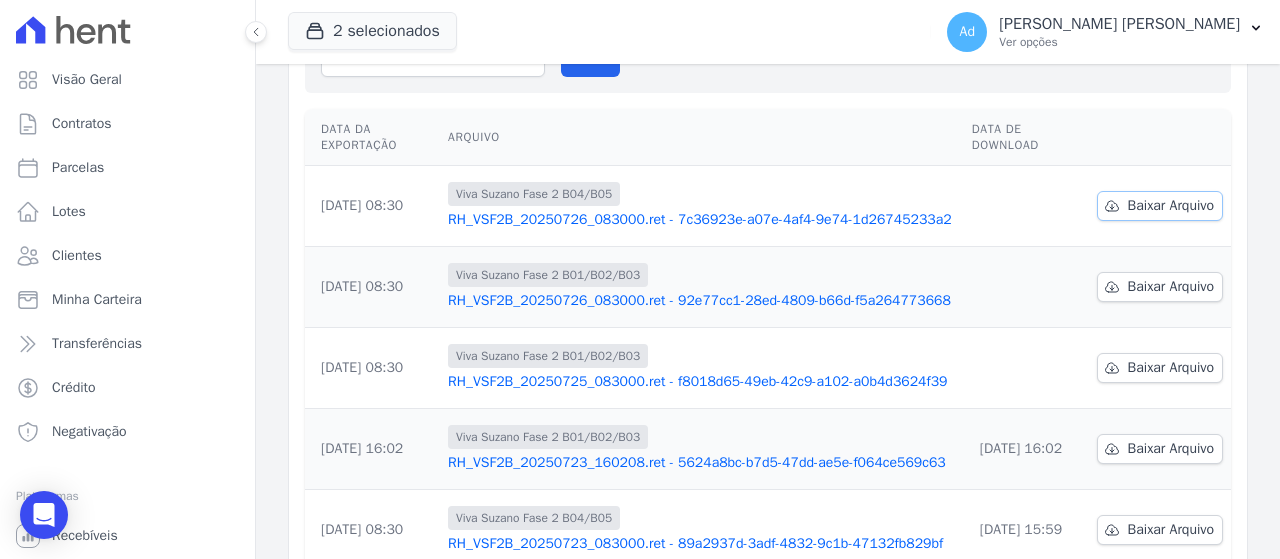 click on "Baixar Arquivo" at bounding box center (1171, 206) 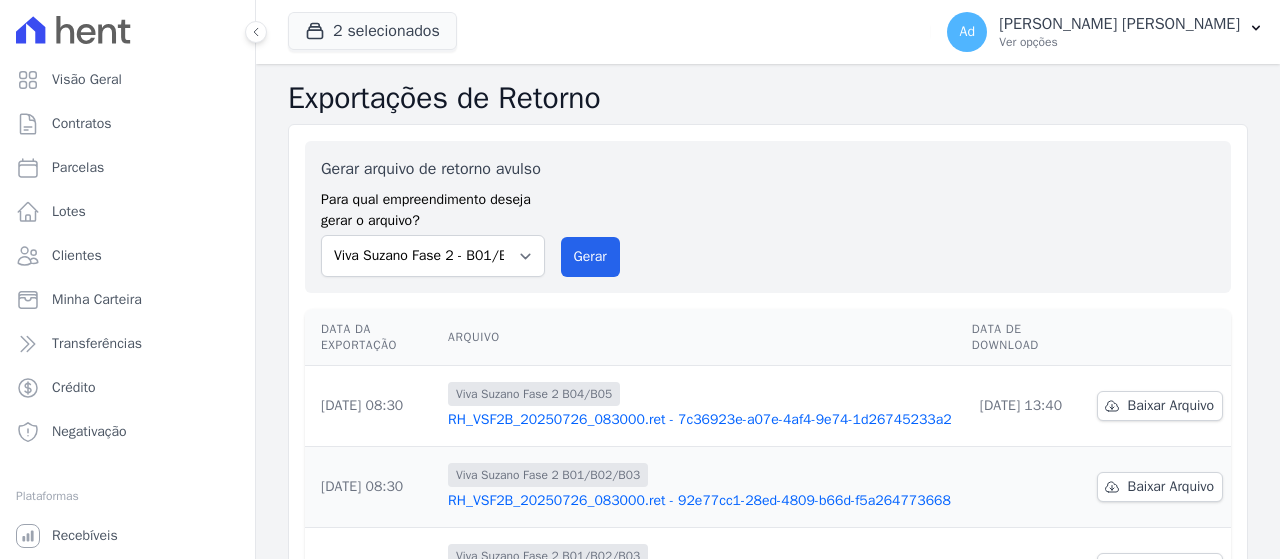 scroll, scrollTop: 0, scrollLeft: 0, axis: both 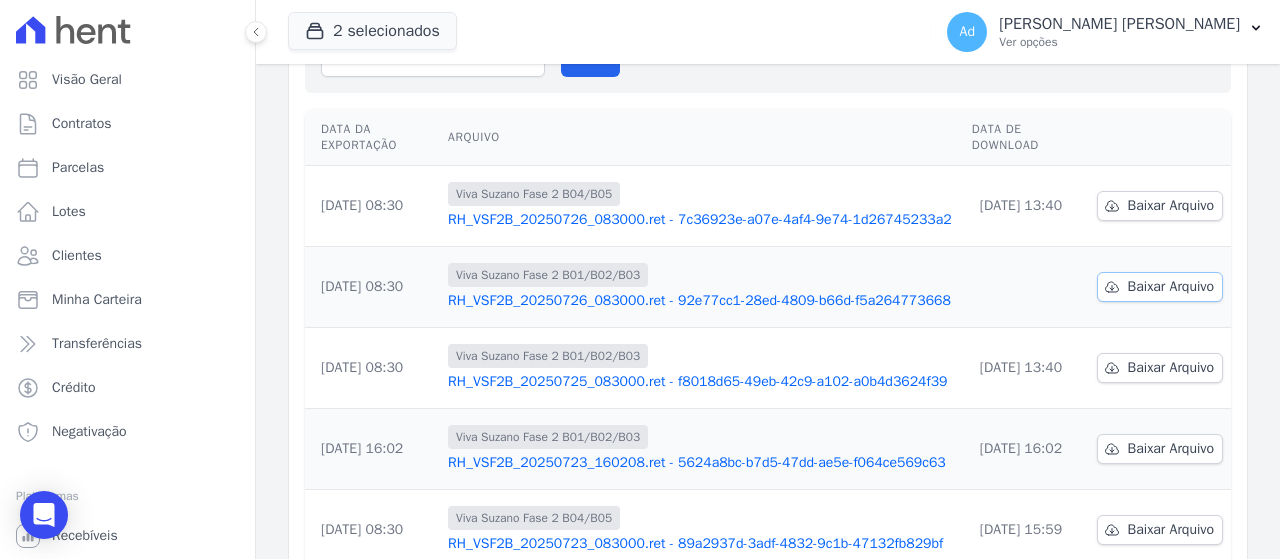 click on "Baixar Arquivo" at bounding box center (1171, 287) 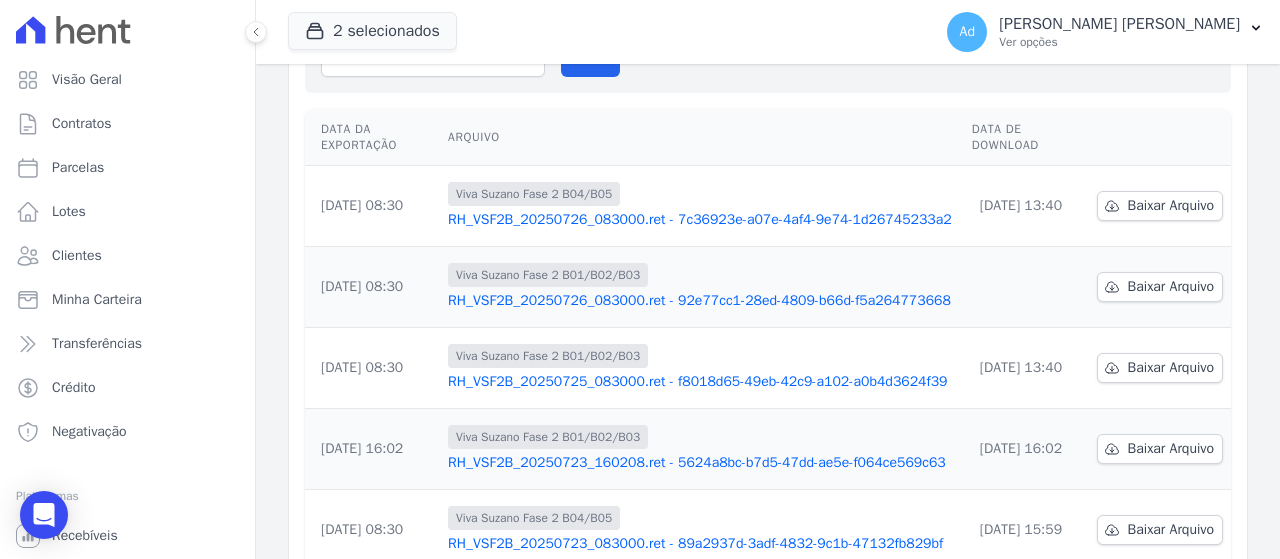 click on "Arquivo" at bounding box center [702, 137] 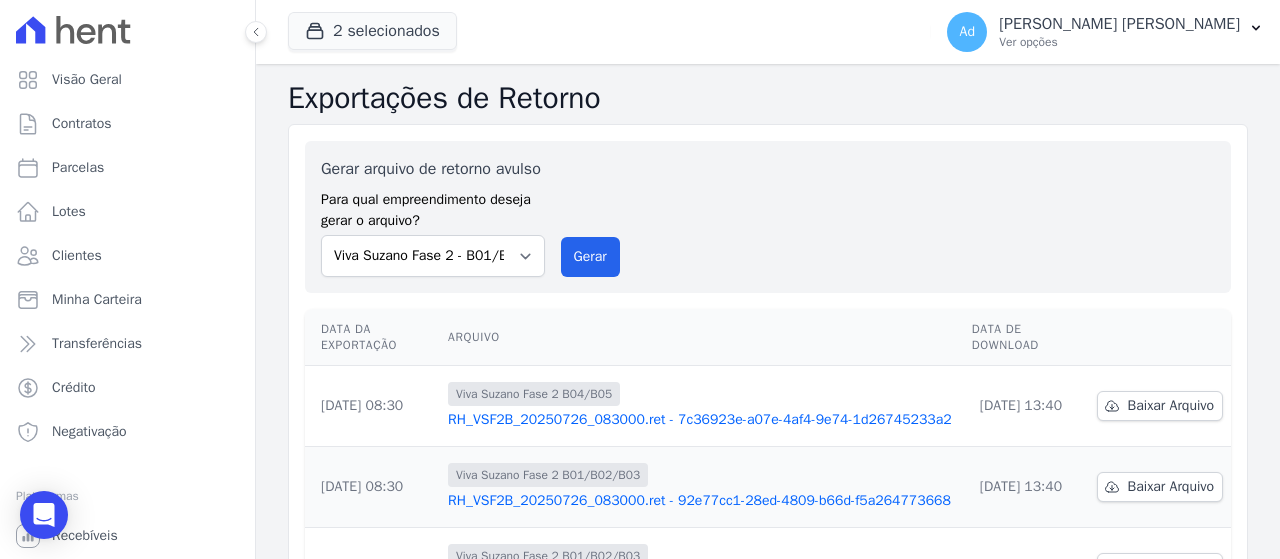 scroll, scrollTop: 0, scrollLeft: 0, axis: both 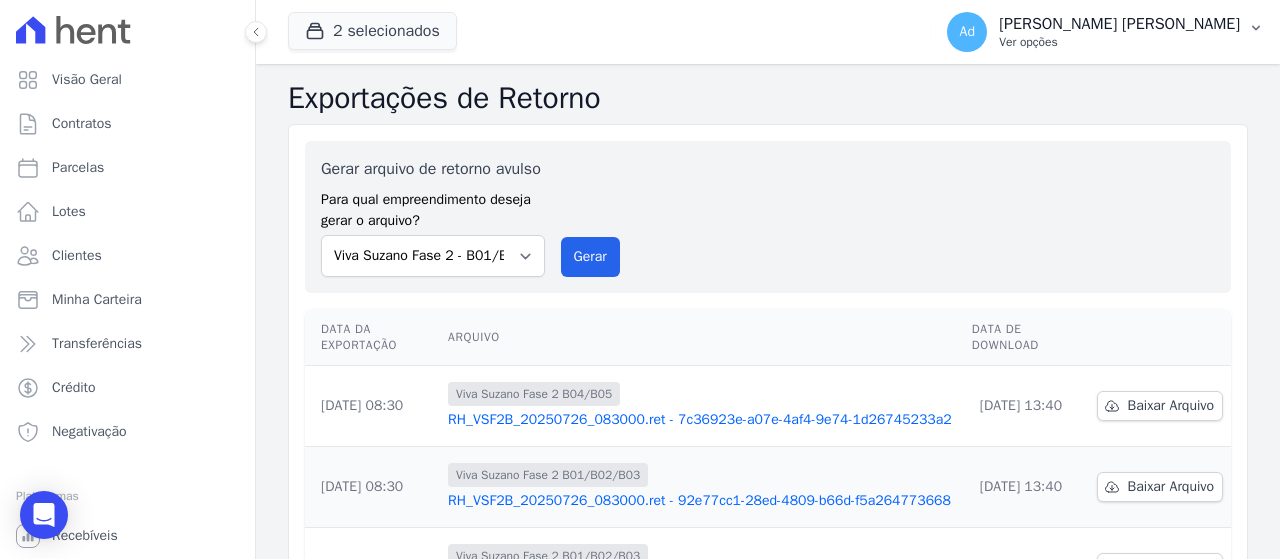 click on "Ver opções" at bounding box center [1119, 42] 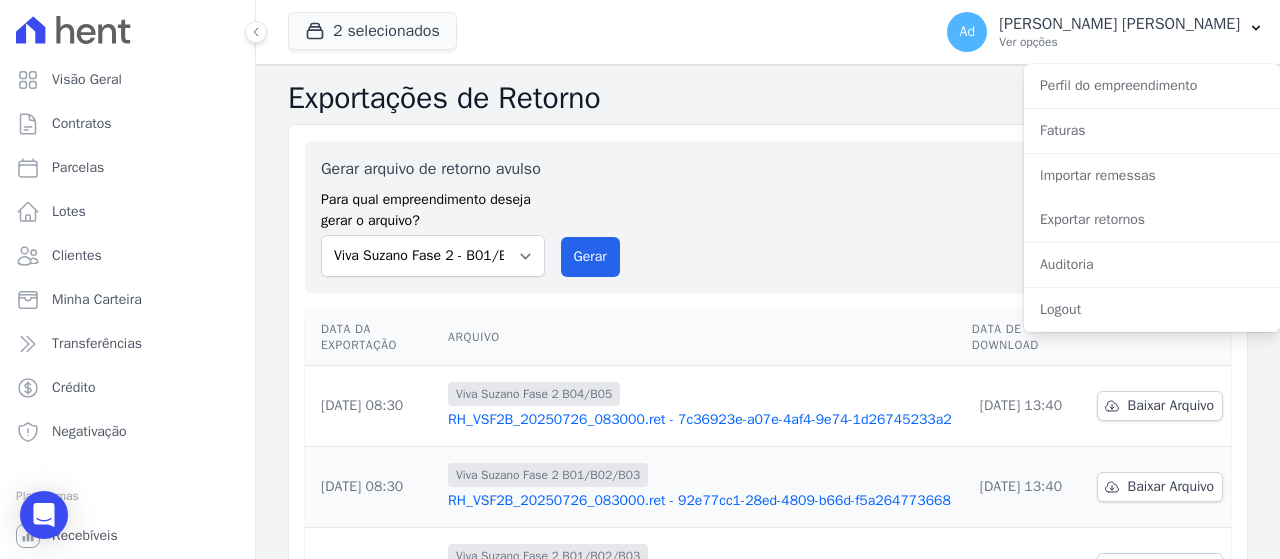 scroll, scrollTop: 400, scrollLeft: 0, axis: vertical 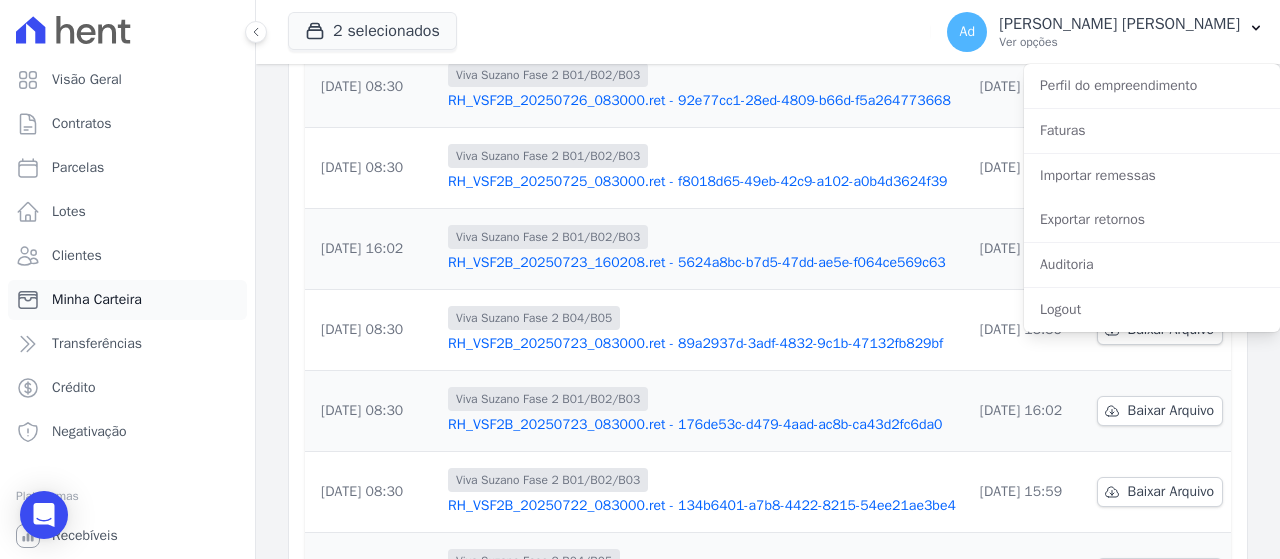click on "Minha Carteira" at bounding box center (97, 300) 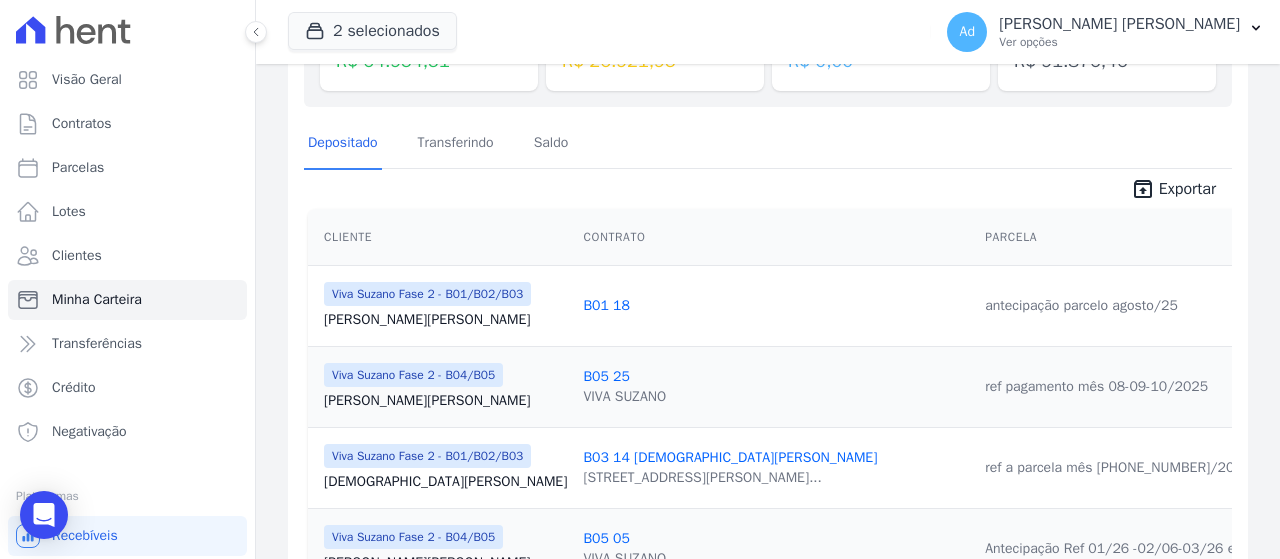 scroll, scrollTop: 0, scrollLeft: 0, axis: both 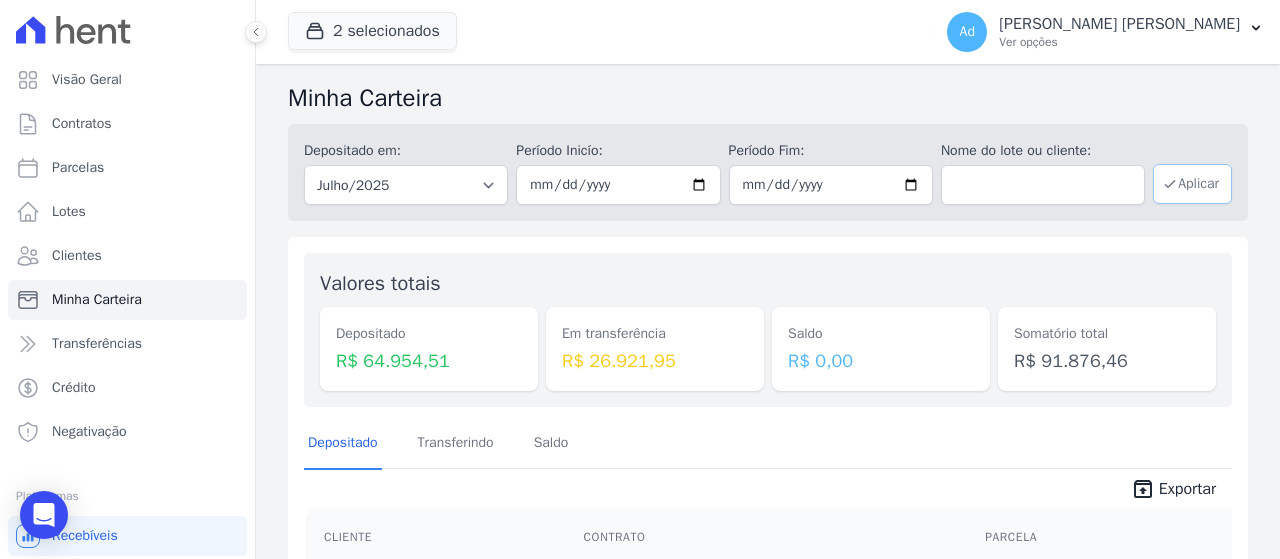 click on "Aplicar" at bounding box center [1192, 184] 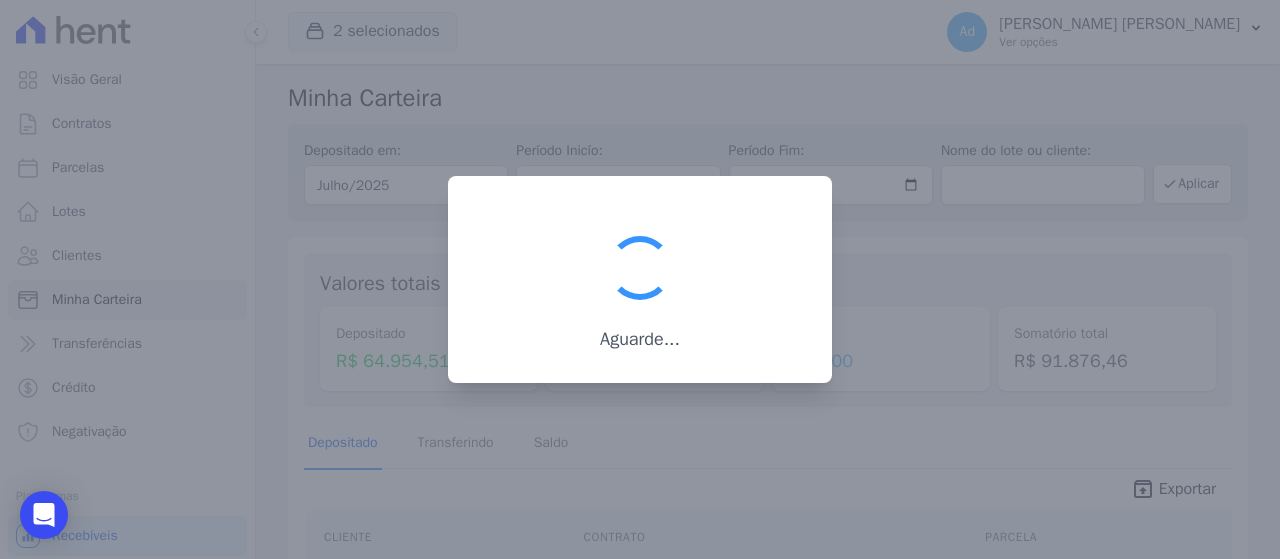 click at bounding box center (640, 279) 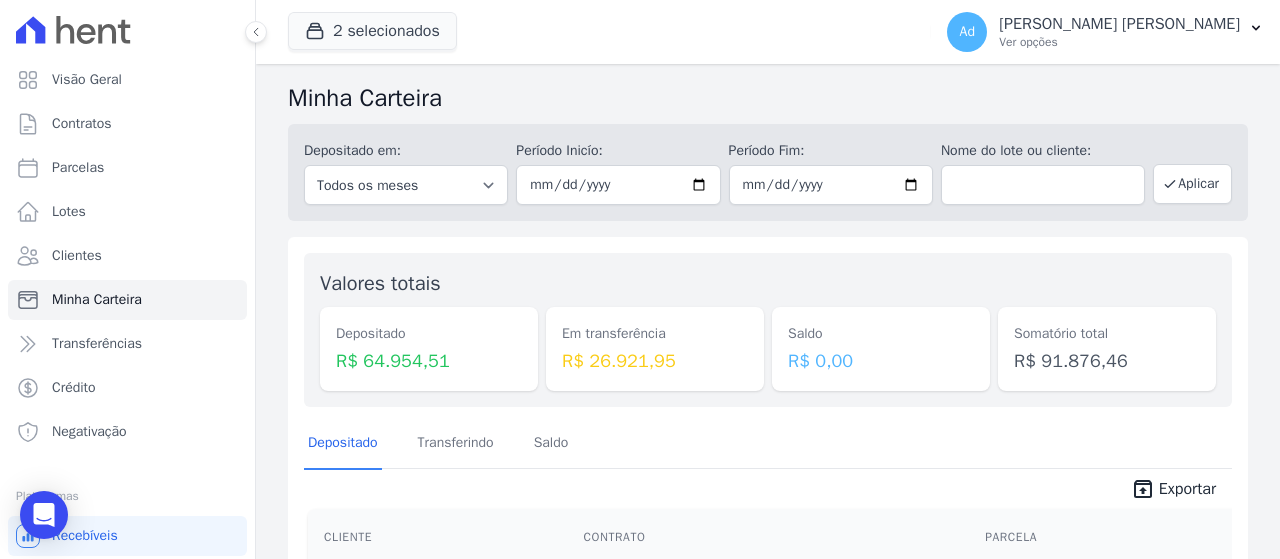 scroll, scrollTop: 0, scrollLeft: 0, axis: both 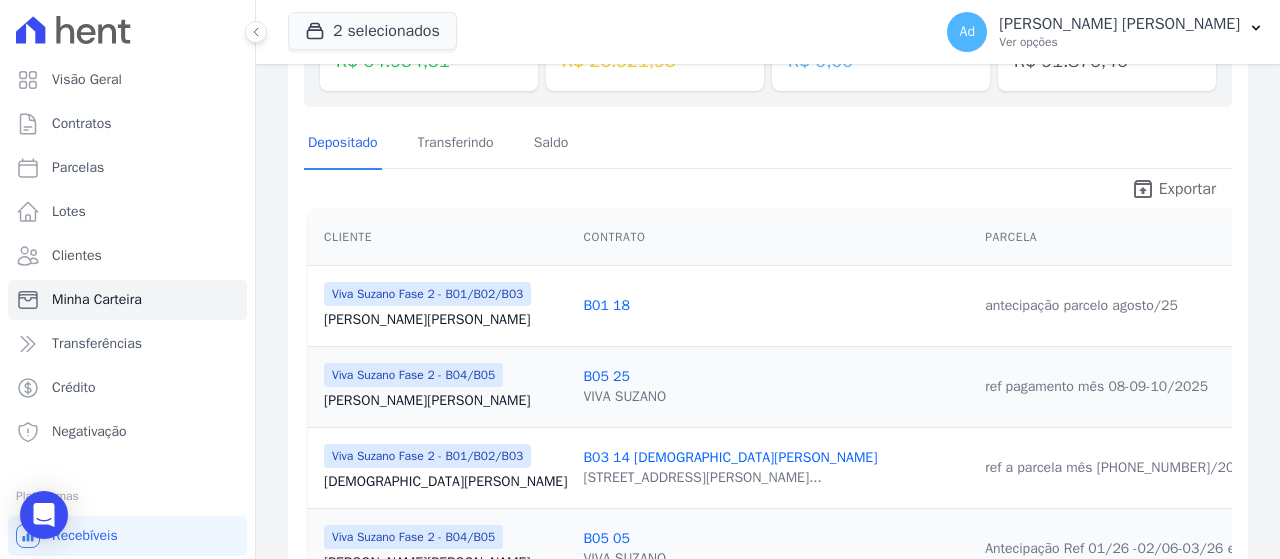 click on "Exportar" at bounding box center [1187, 189] 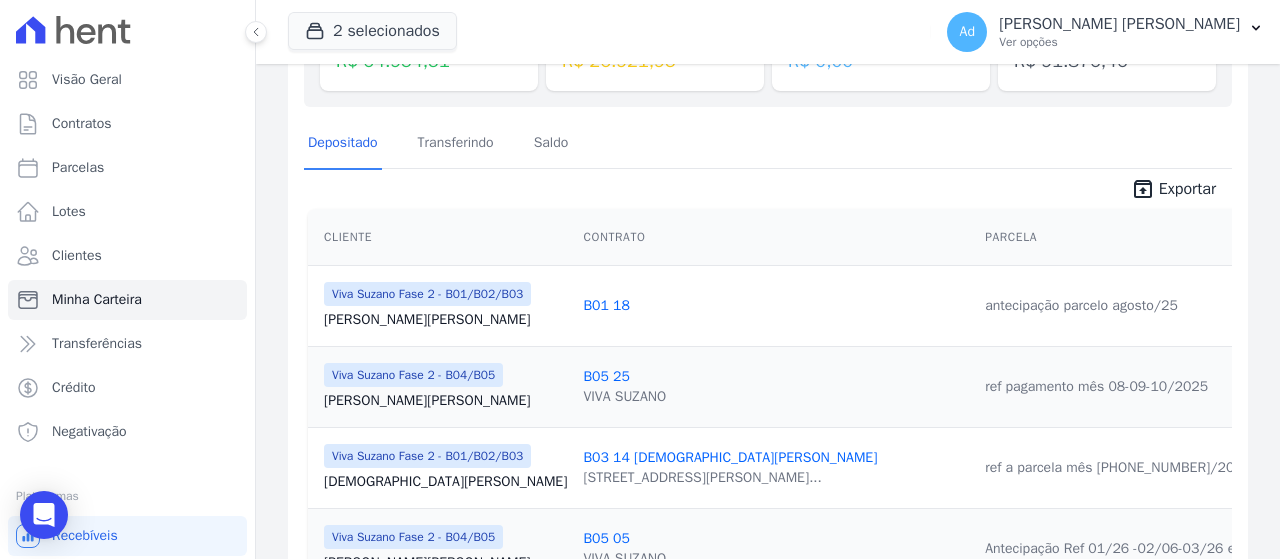 drag, startPoint x: 985, startPoint y: 207, endPoint x: 588, endPoint y: 556, distance: 528.59247 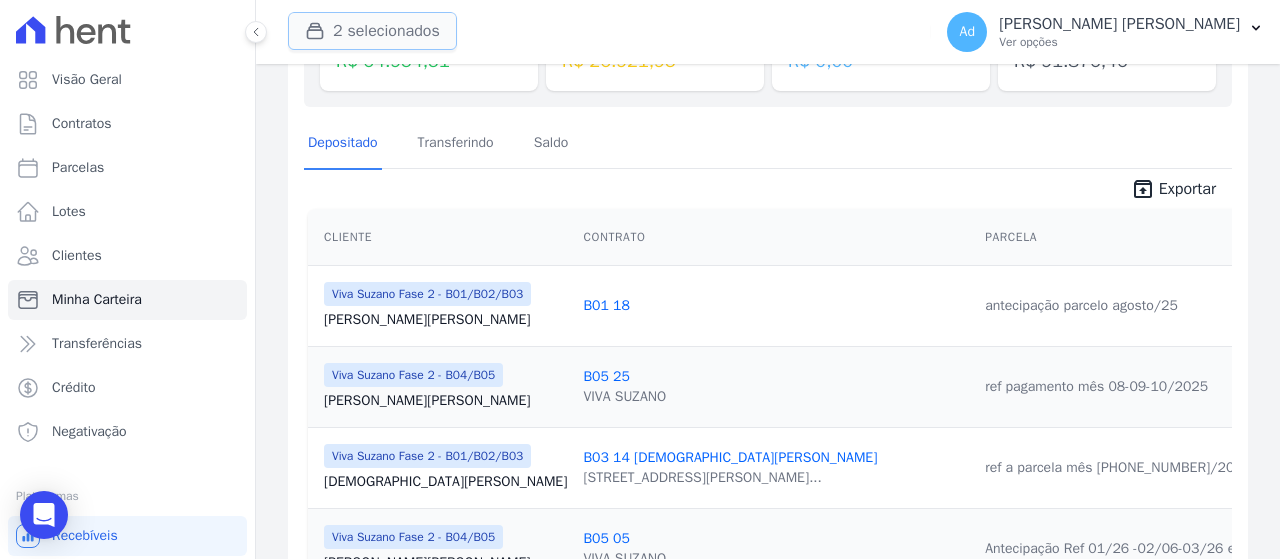 click on "2 selecionados" at bounding box center (372, 31) 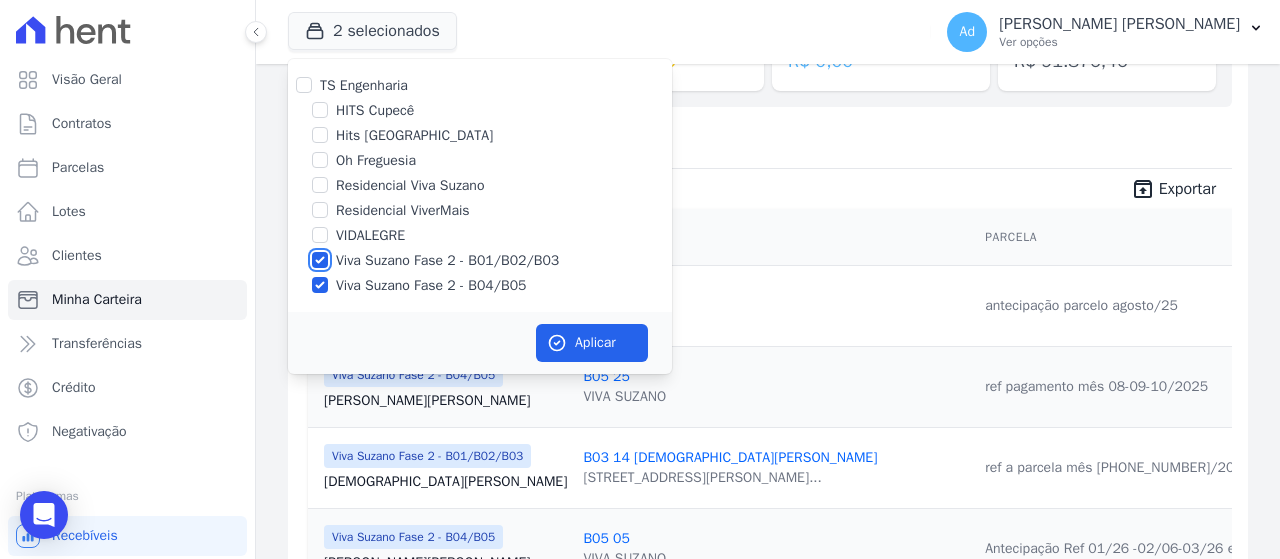 click on "Viva Suzano Fase 2 - B01/B02/B03" at bounding box center (320, 260) 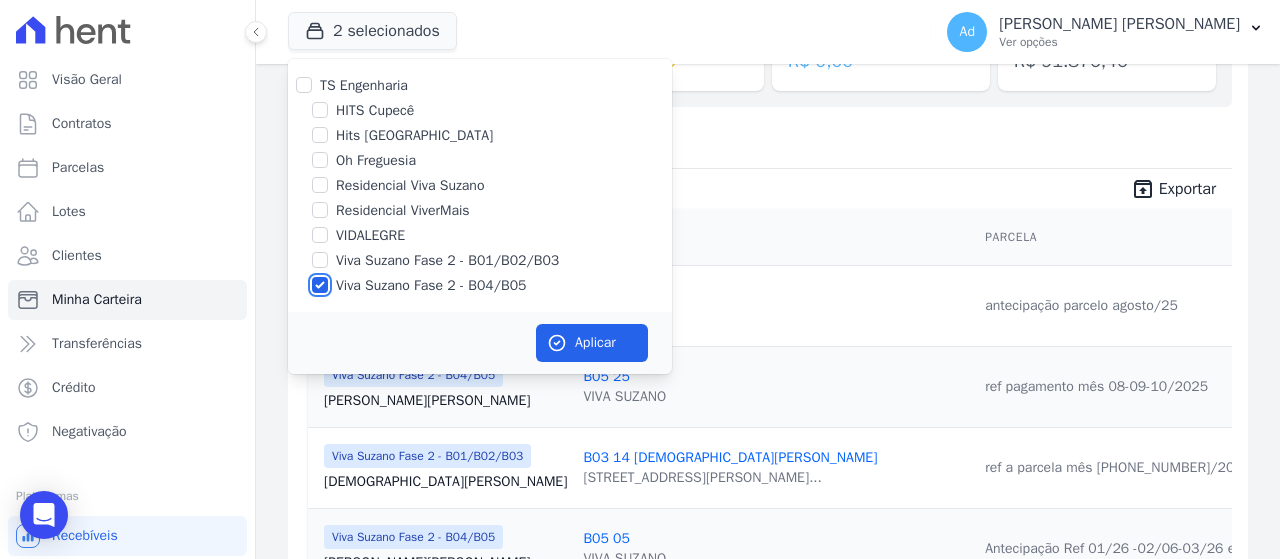 click on "Viva Suzano Fase 2 - B04/B05" at bounding box center (320, 285) 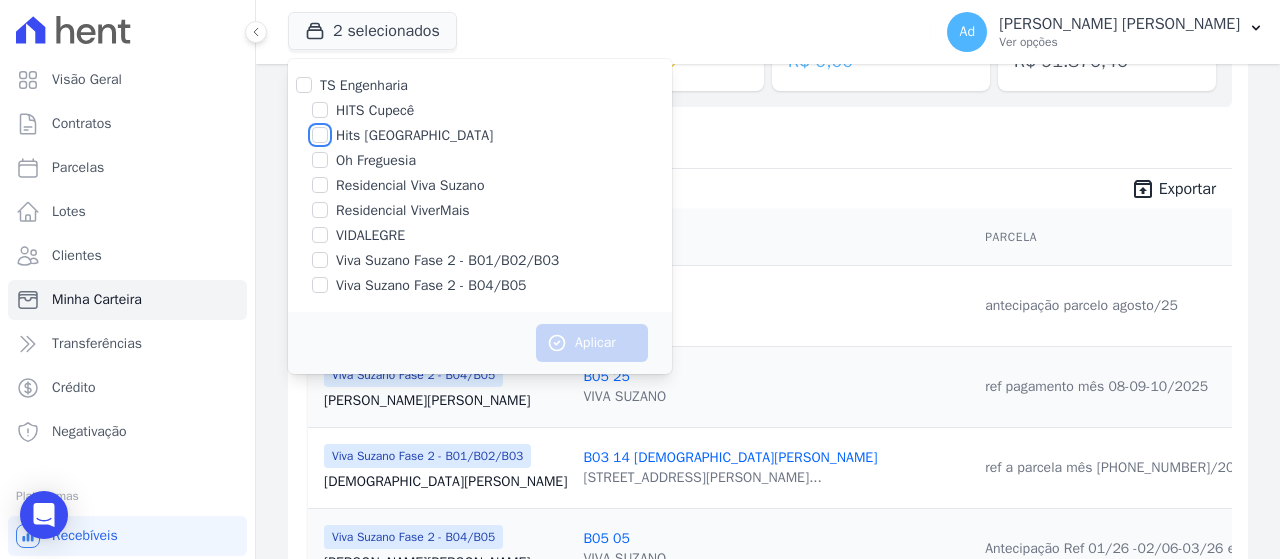 click on "Hits [GEOGRAPHIC_DATA]" at bounding box center [320, 135] 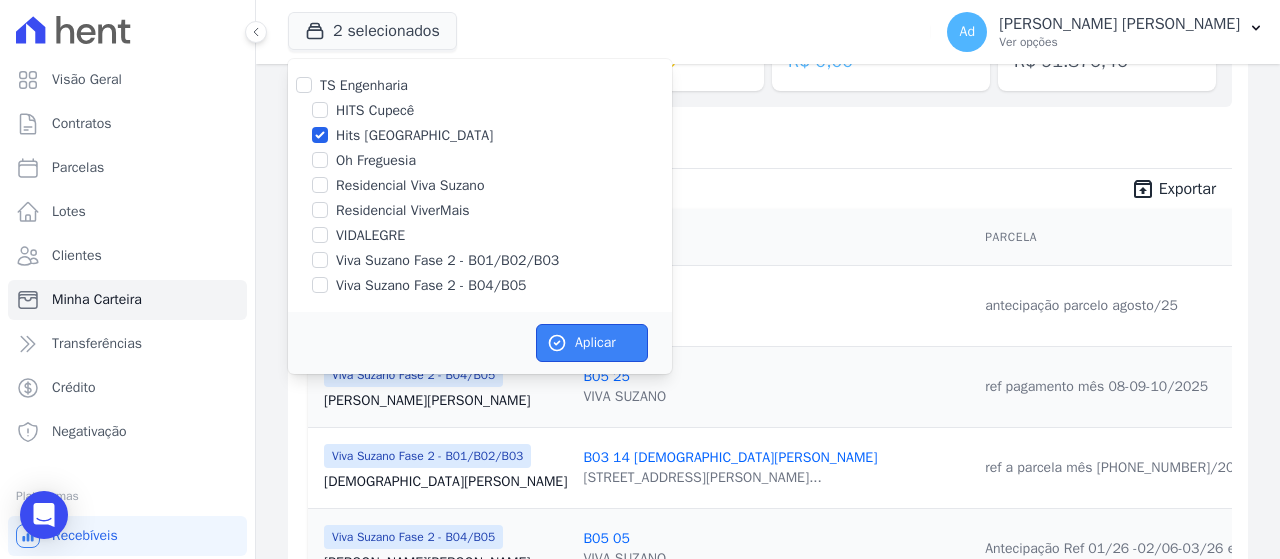 click on "Aplicar" at bounding box center [592, 343] 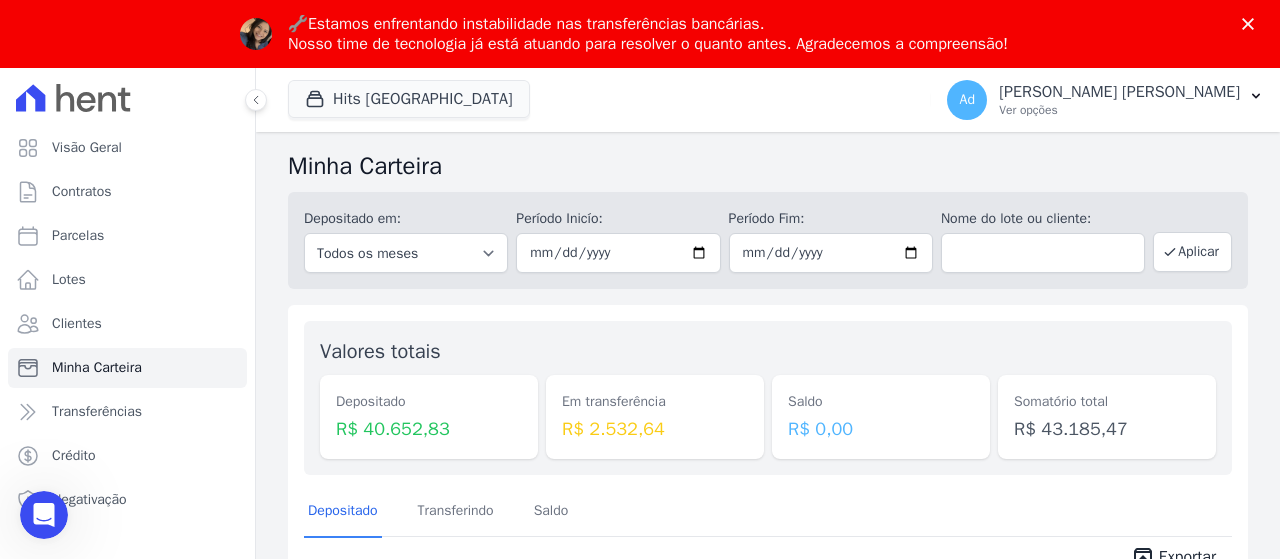 scroll, scrollTop: 0, scrollLeft: 0, axis: both 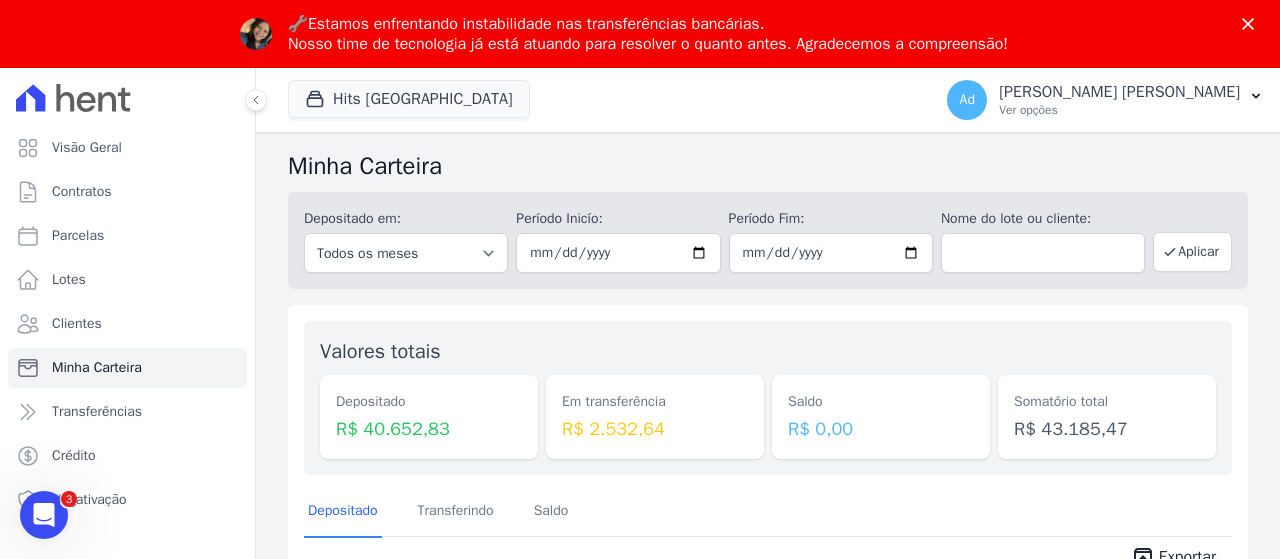 click on "🔧  Estamos enfrentando instabilidade nas transferências bancárias. Nosso time de tecnologia já está atuando para resolver o quanto antes. Agradecemos a compreensão!" at bounding box center [640, 34] 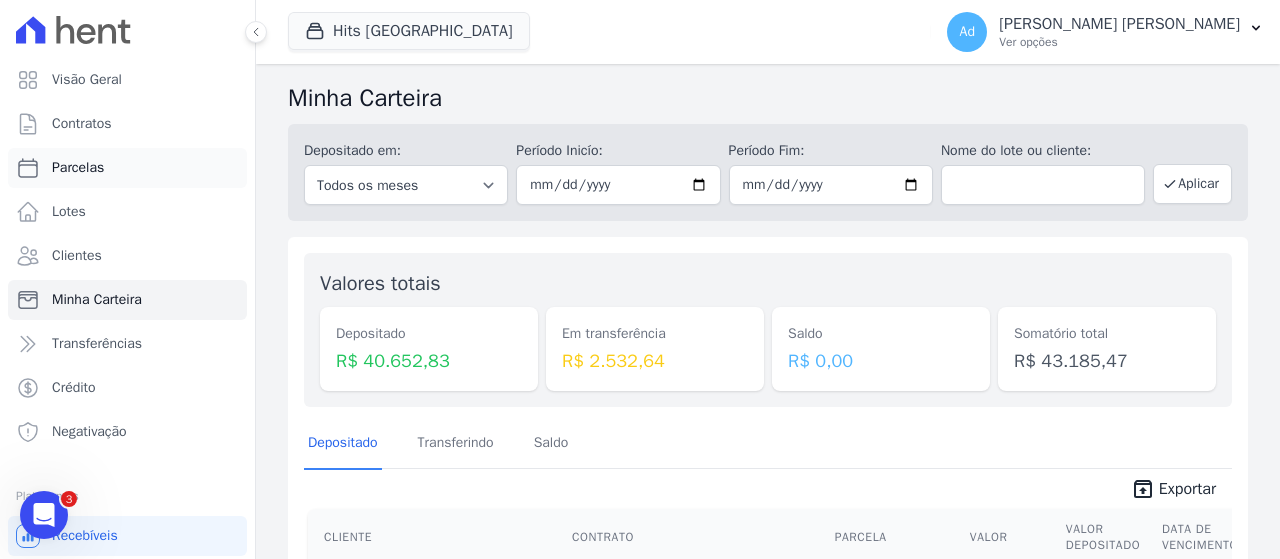 click on "Parcelas" at bounding box center (127, 168) 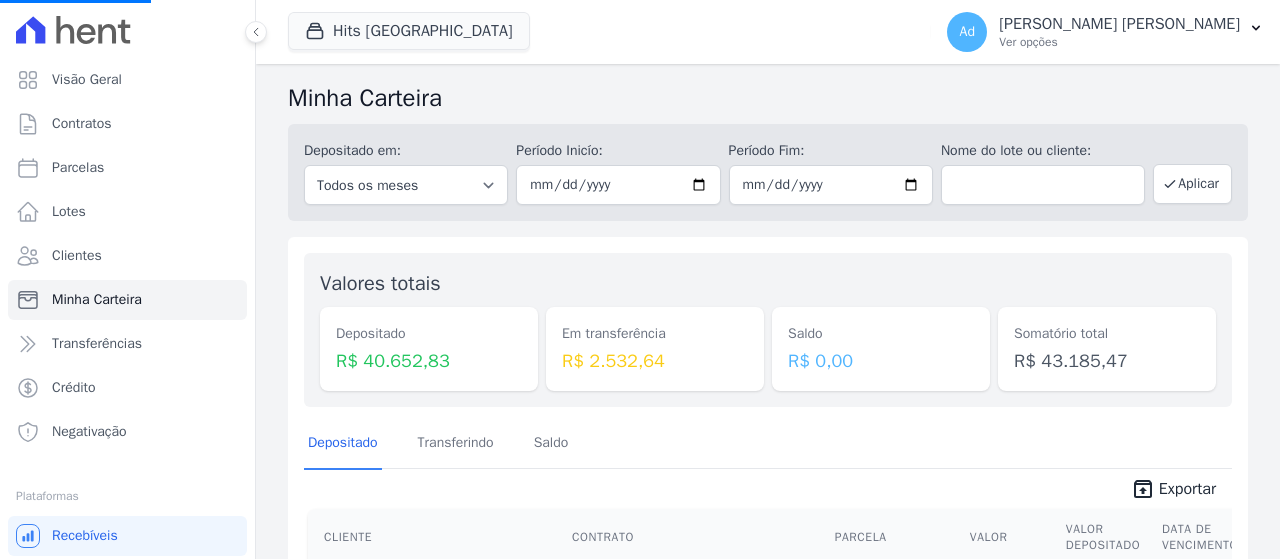 select 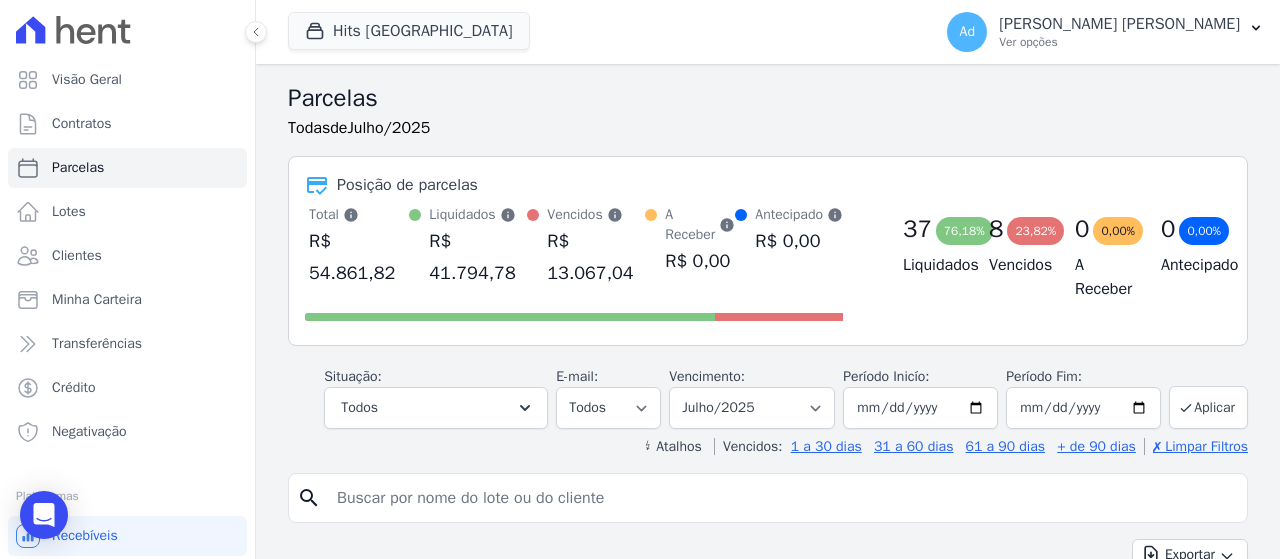 click at bounding box center (782, 498) 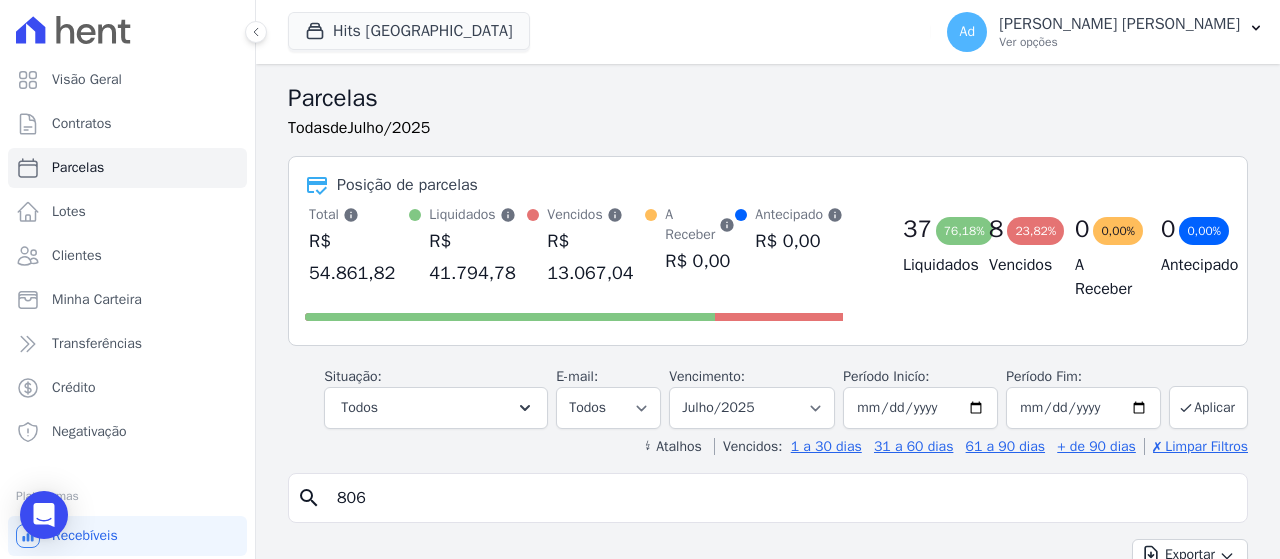 scroll, scrollTop: 200, scrollLeft: 0, axis: vertical 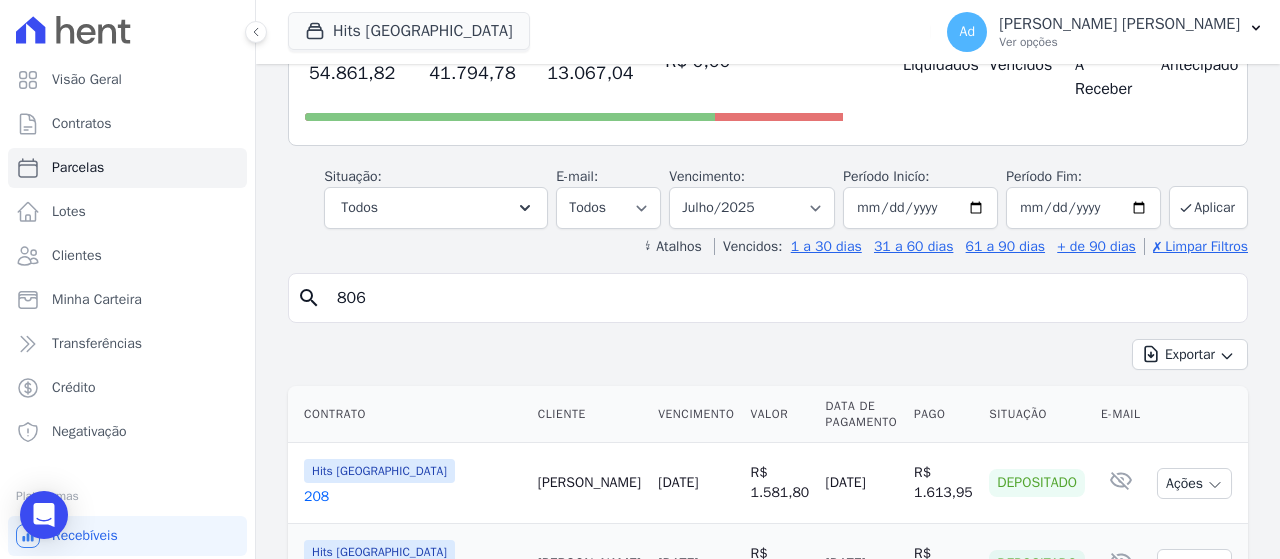 type on "806" 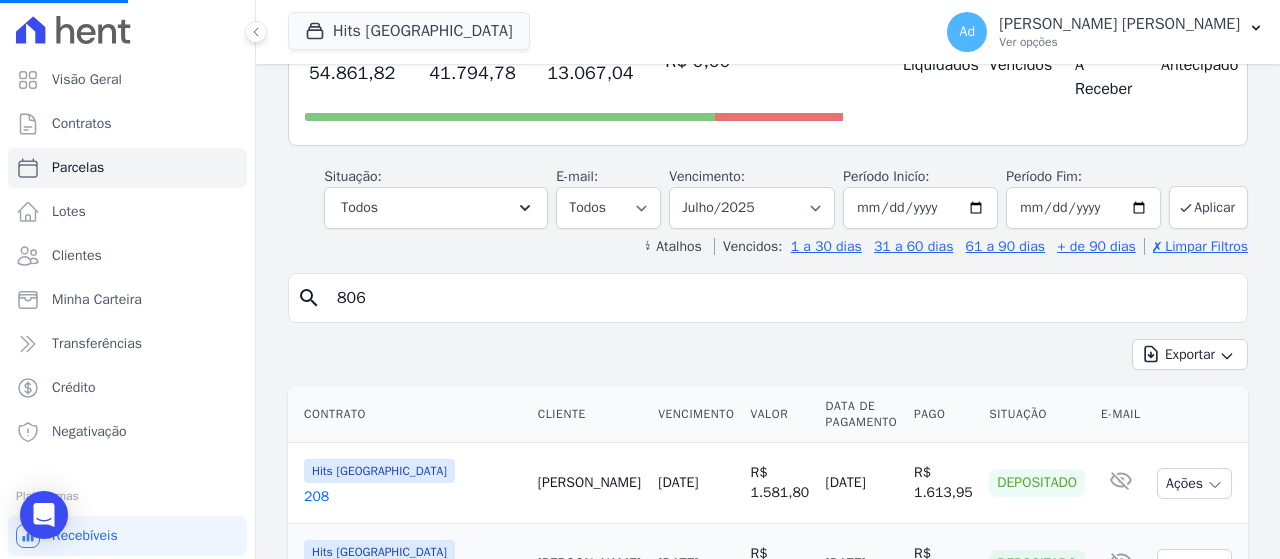 select 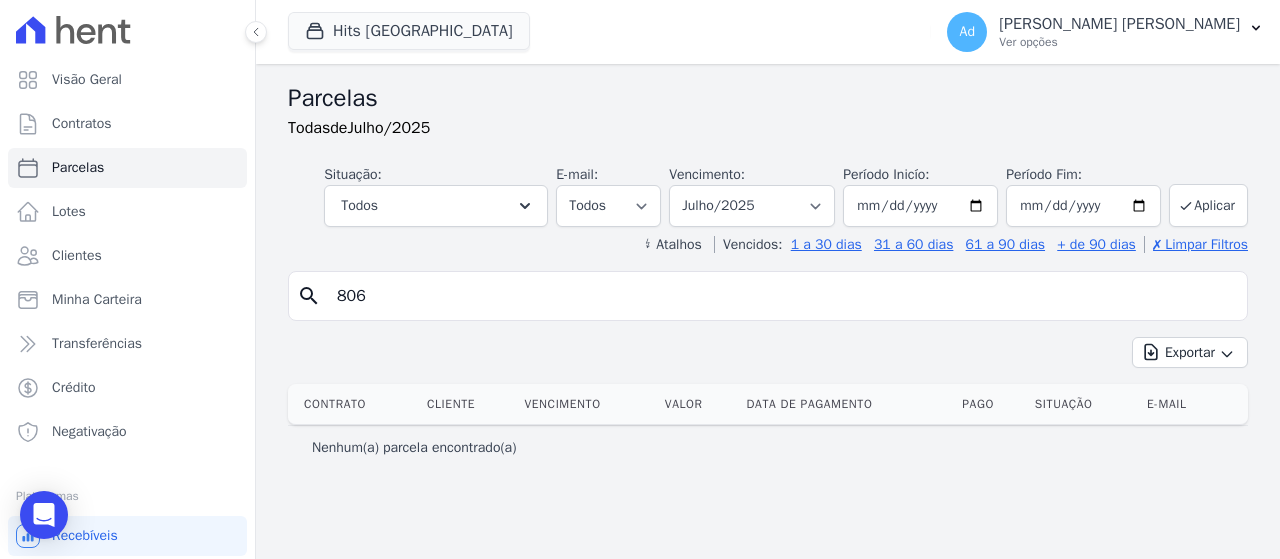 drag, startPoint x: 429, startPoint y: 284, endPoint x: 268, endPoint y: 258, distance: 163.08586 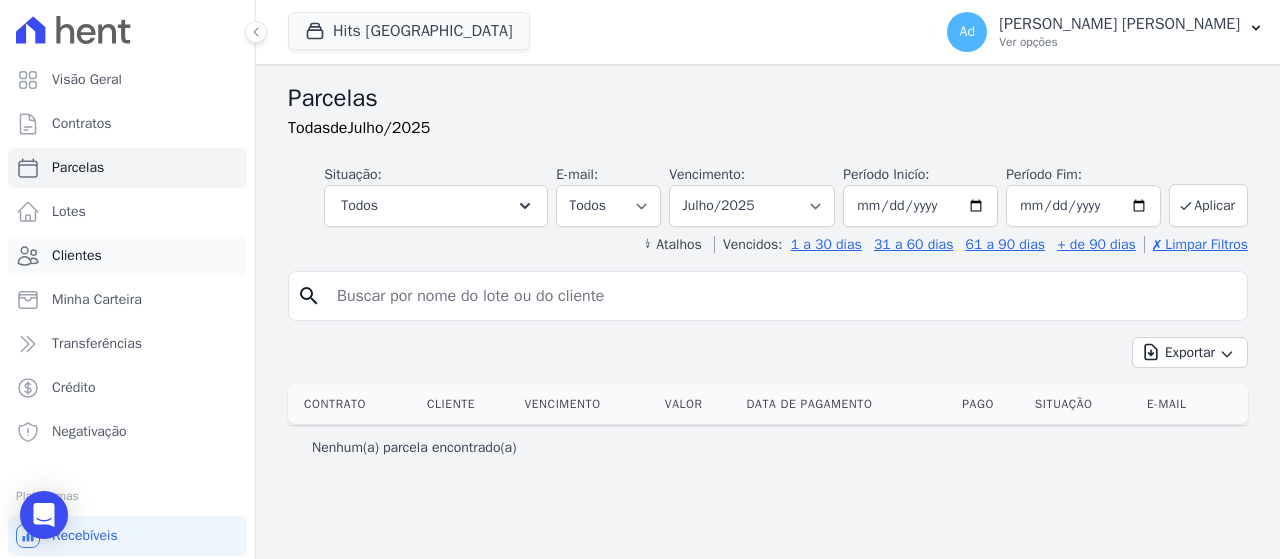 type 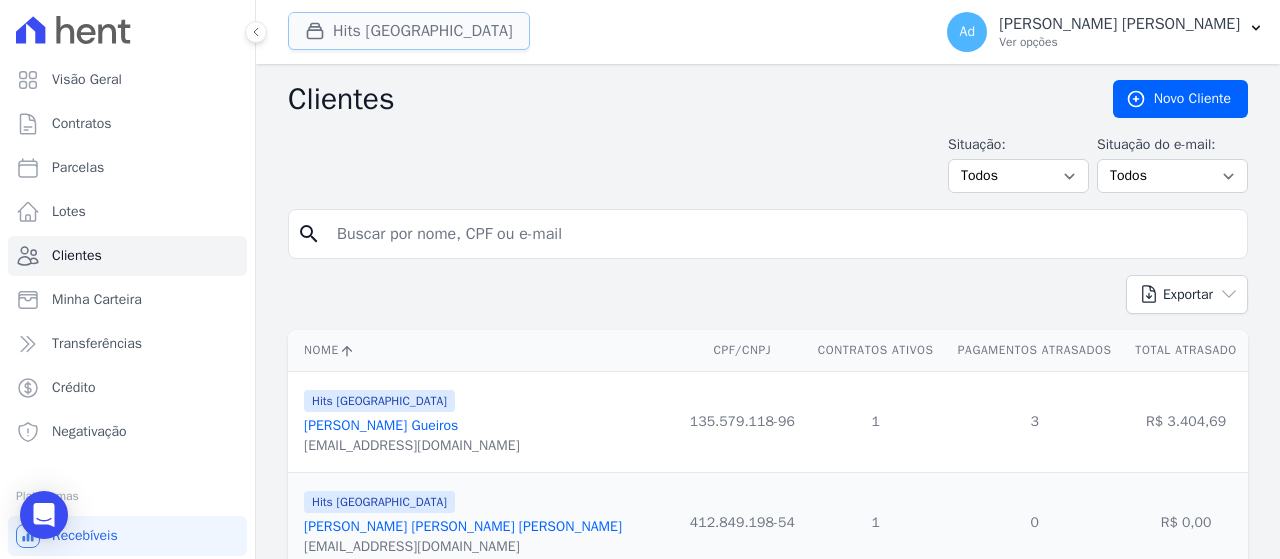 click on "Hits [GEOGRAPHIC_DATA]" at bounding box center [409, 31] 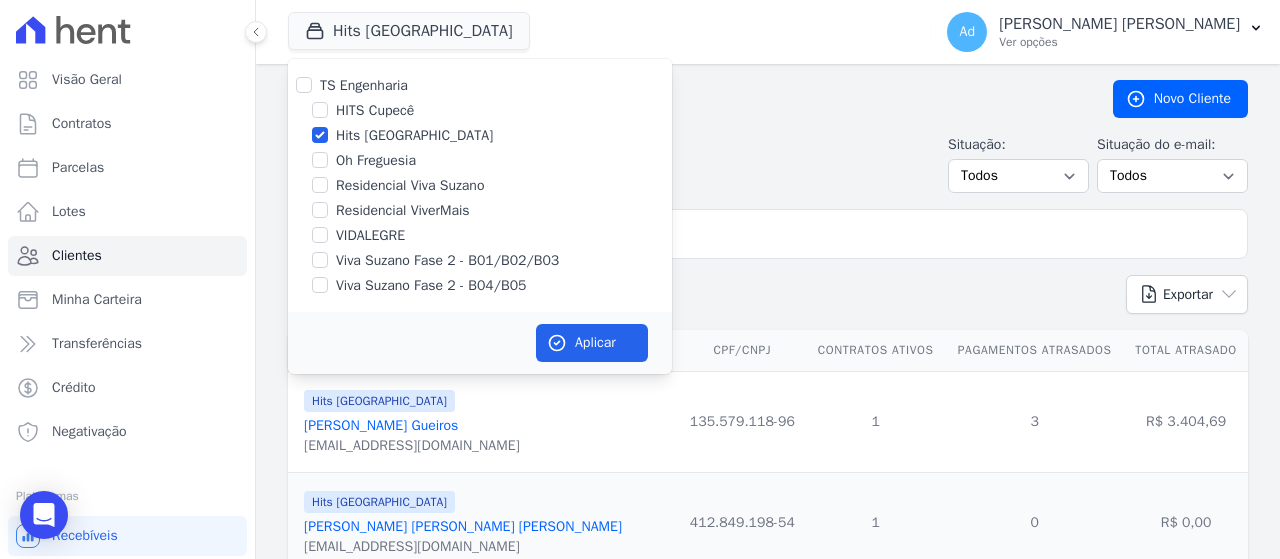 click on "Situação:
Todos
Adimplentes
Inadimplentes
Situação do e-mail:
Todos
Confirmado
Não confirmado" at bounding box center (768, 163) 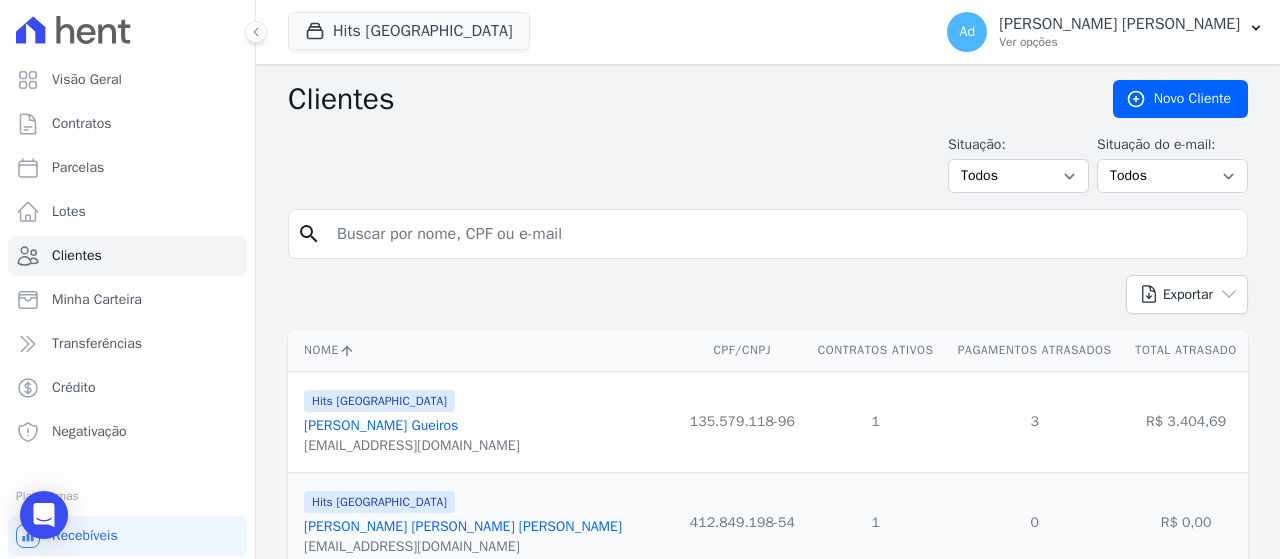 click at bounding box center [782, 234] 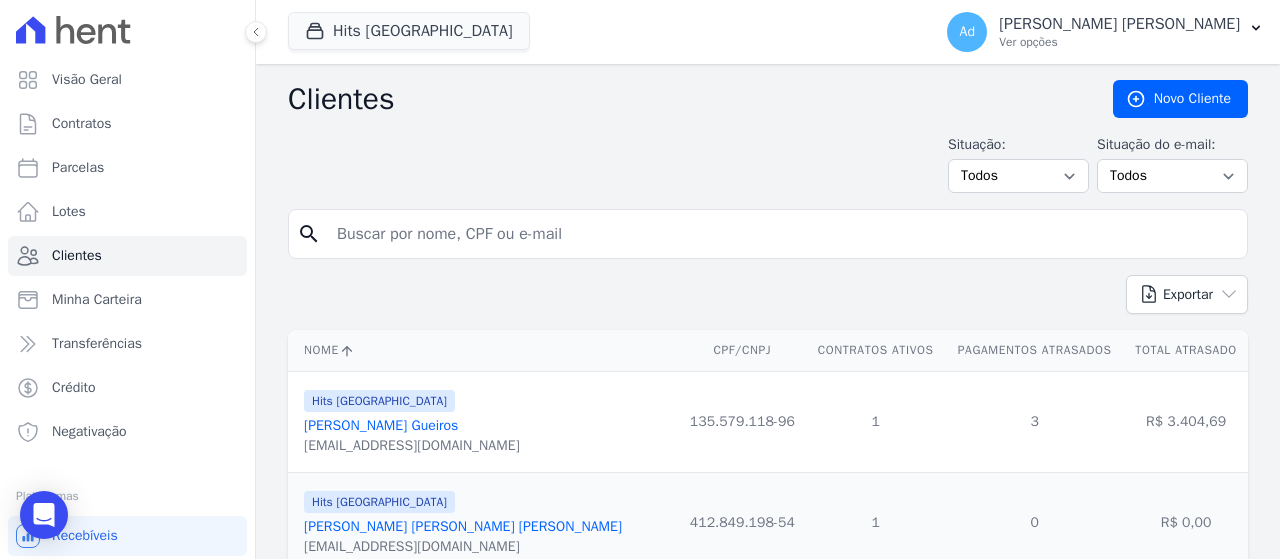 paste on "EDVALDO AUGUSTO MARINHO" 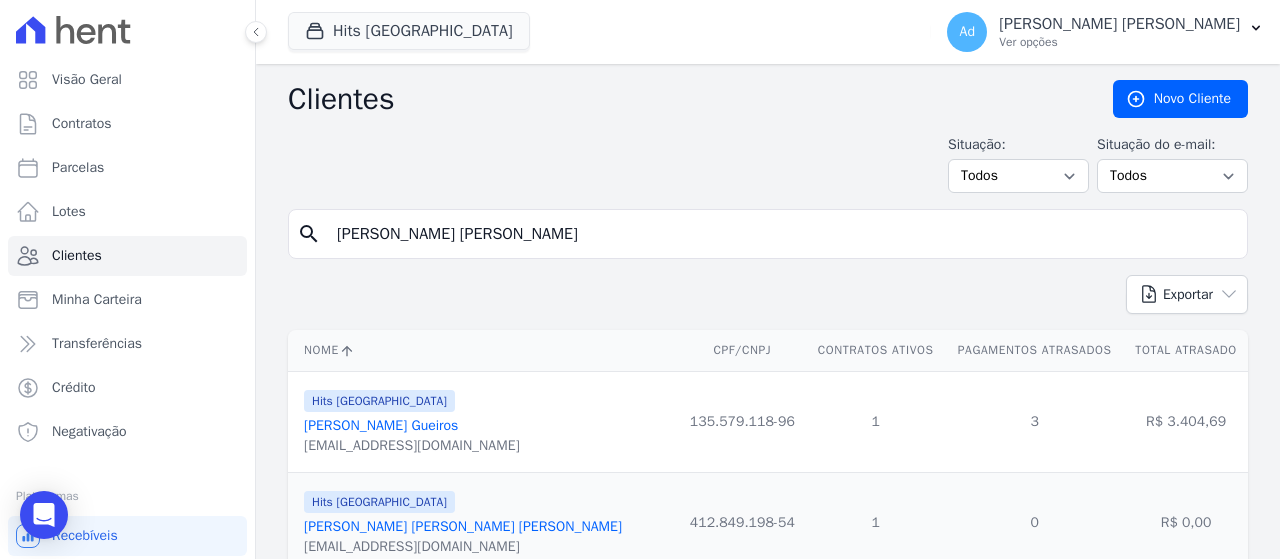 type on "EDVALDO AUGUSTO MARINHO" 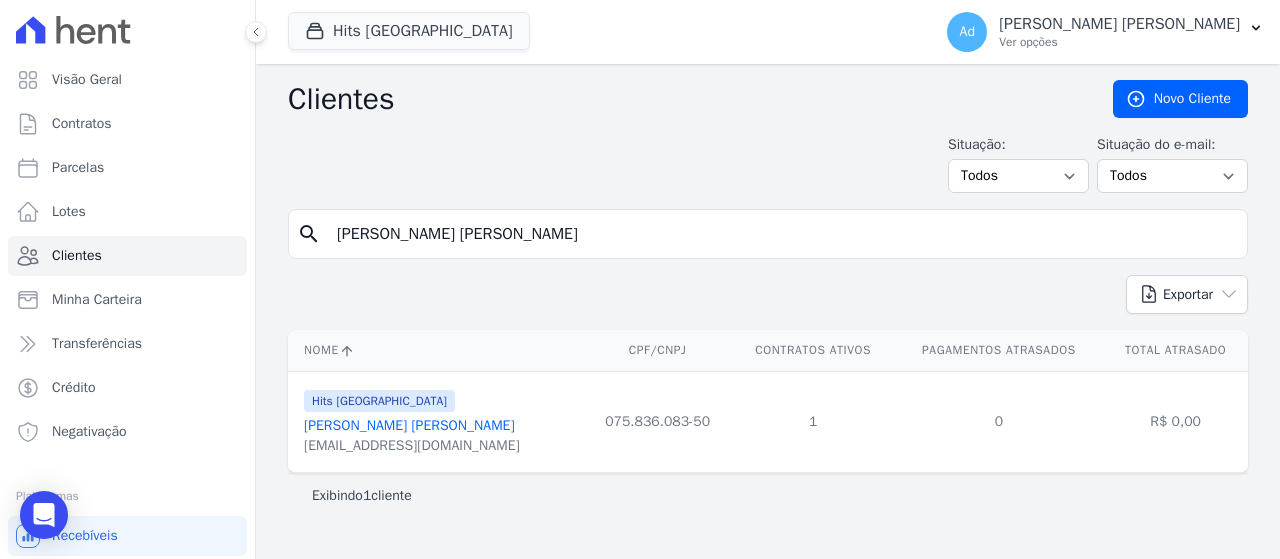 click on "Edvaldo Augusto Marinho" at bounding box center [409, 425] 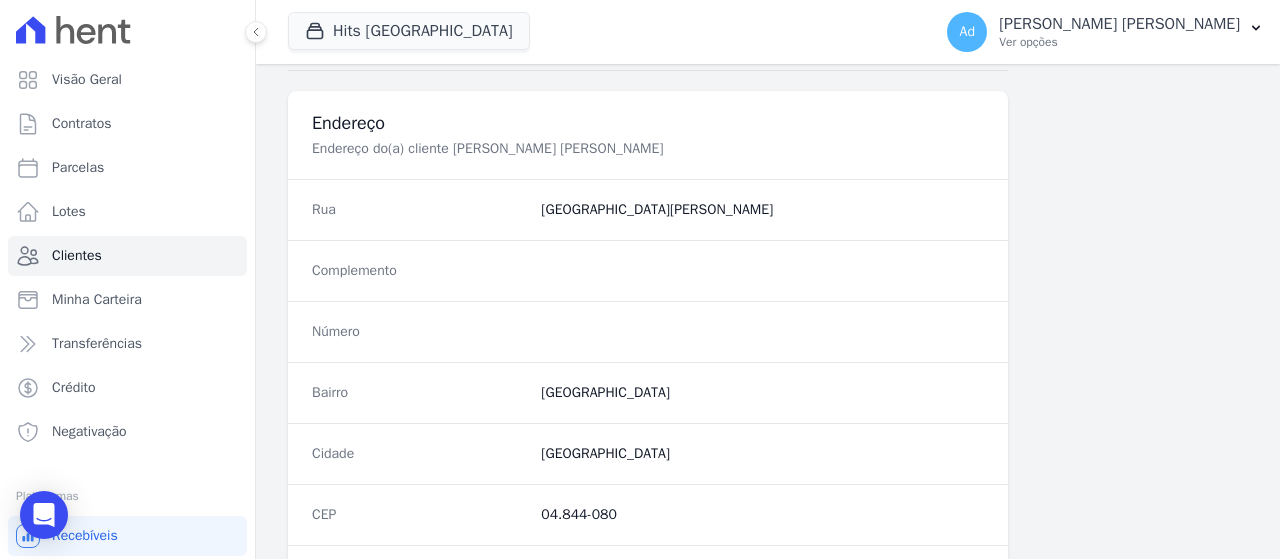 scroll, scrollTop: 1328, scrollLeft: 0, axis: vertical 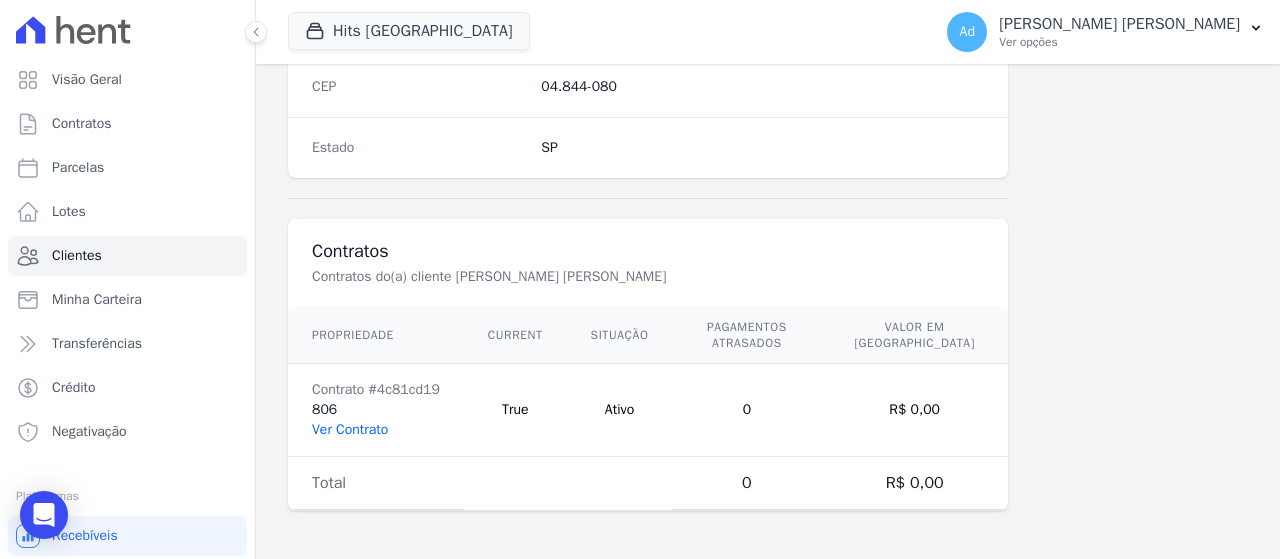 click on "Ver Contrato" at bounding box center (350, 429) 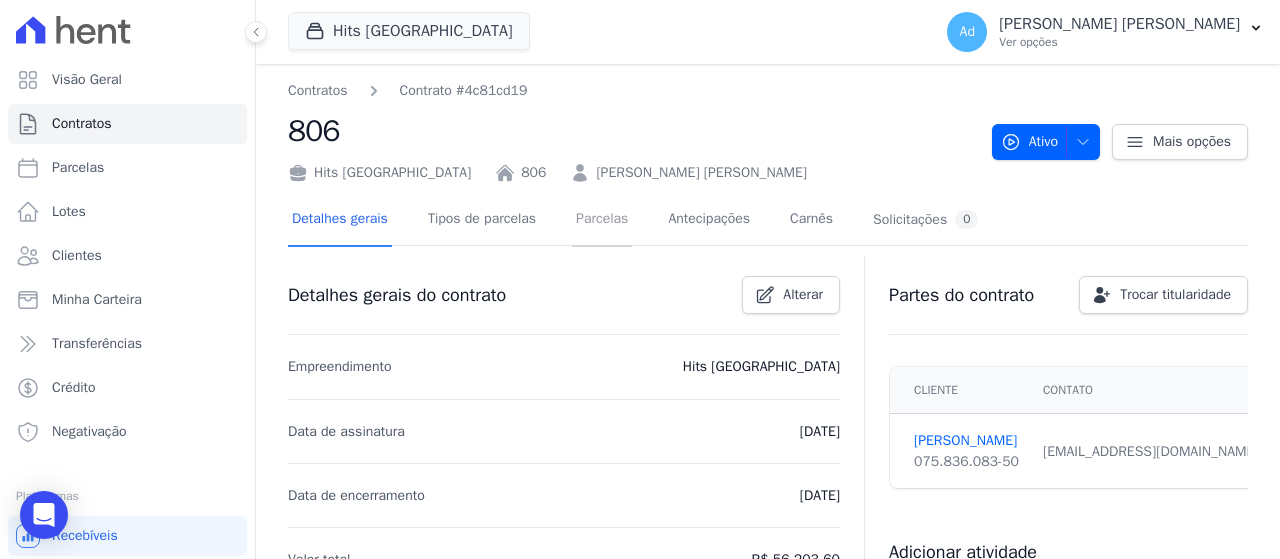 click on "Parcelas" at bounding box center [602, 220] 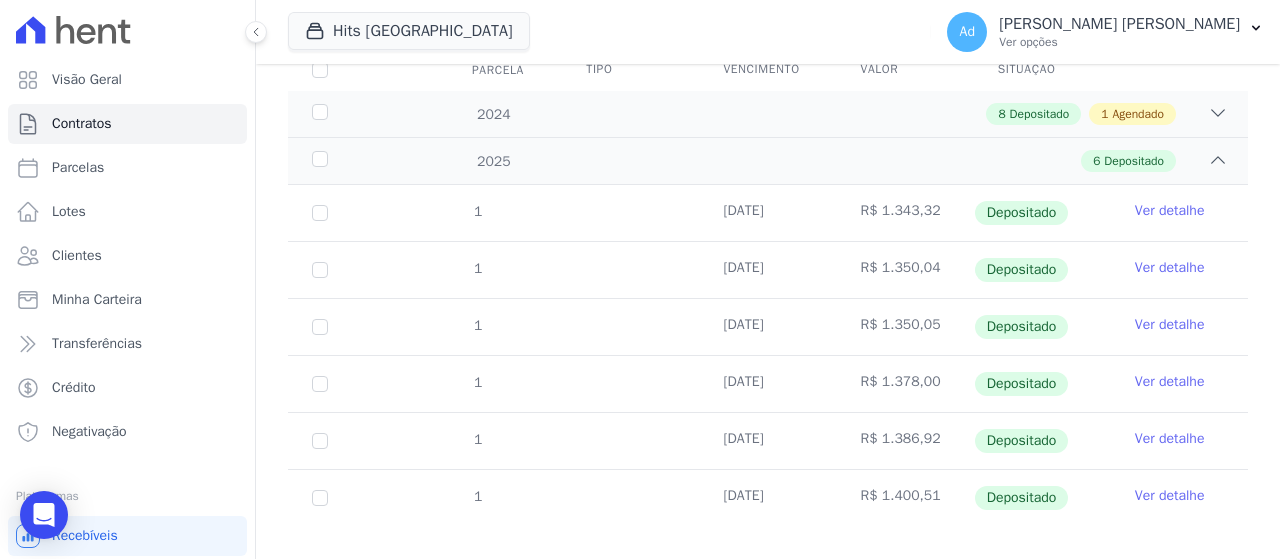 scroll, scrollTop: 327, scrollLeft: 0, axis: vertical 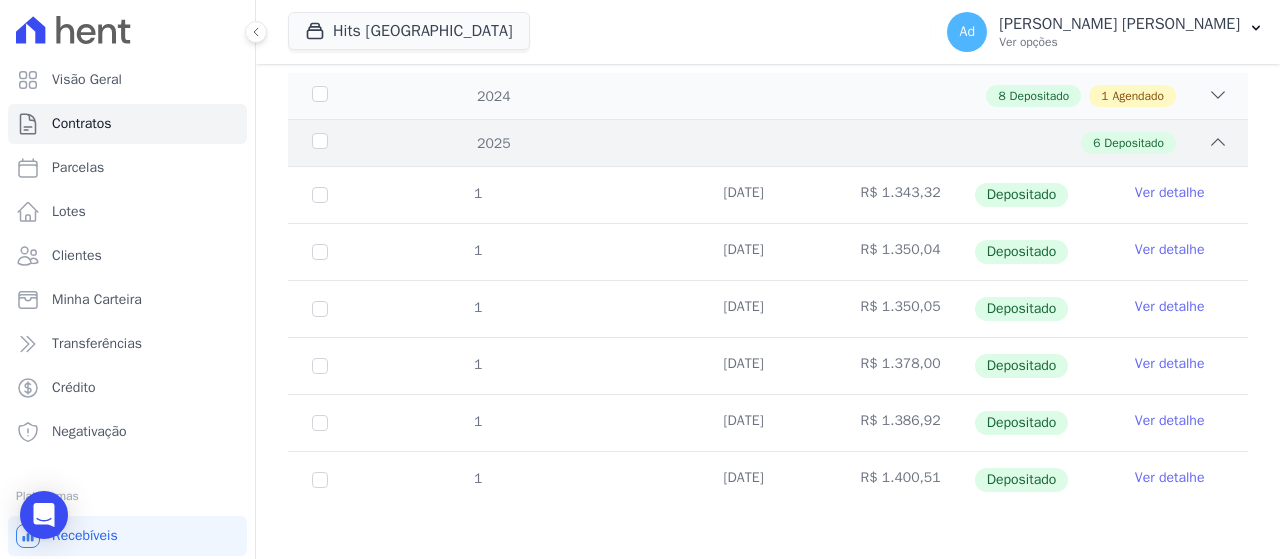 click 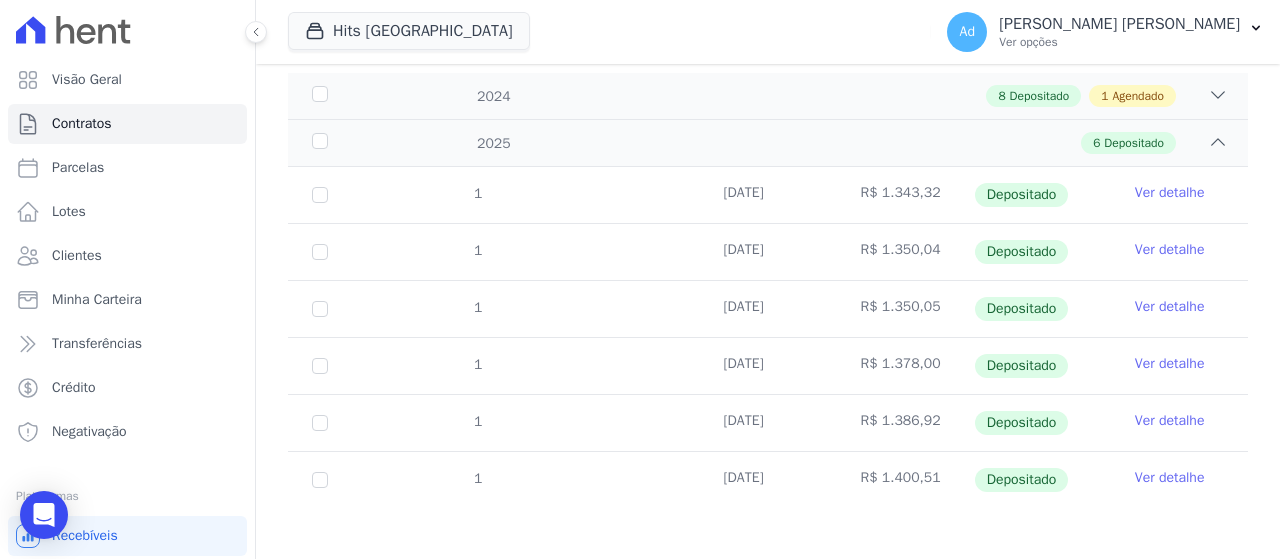click on "Mais opções" at bounding box center [1192, -176] 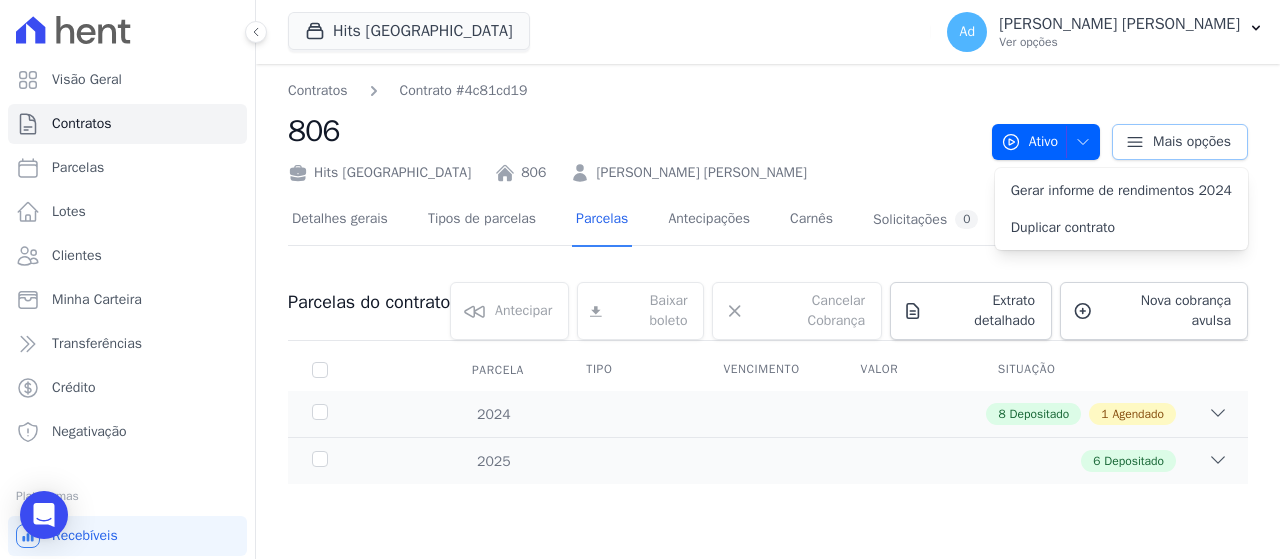 scroll, scrollTop: 0, scrollLeft: 0, axis: both 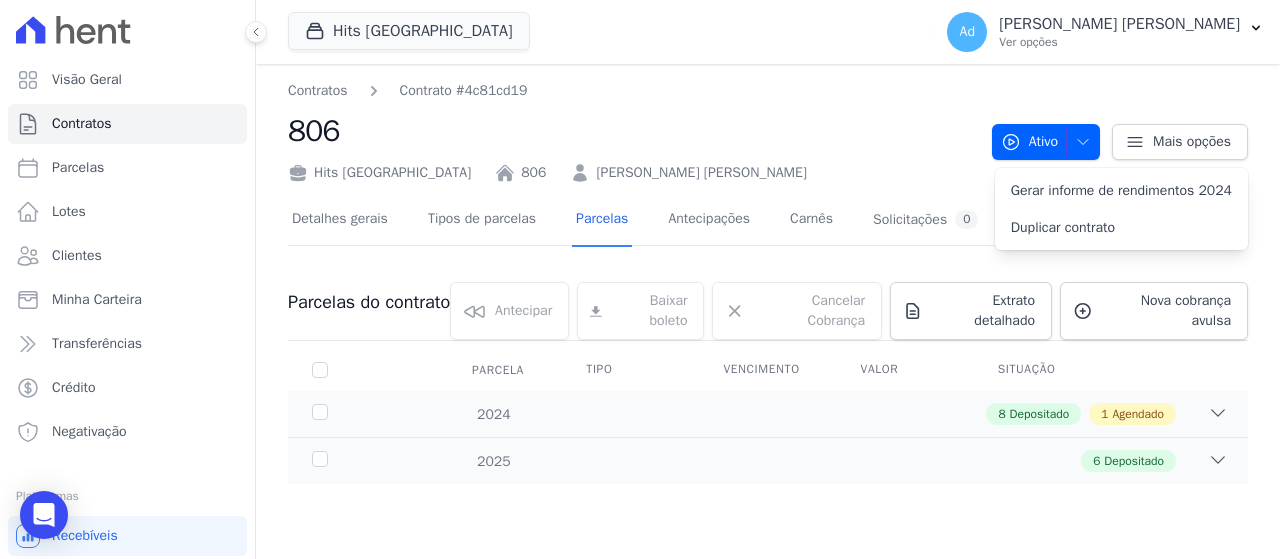 click on "Hits Vila Santa Catarina
TS Engenharia
HITS Cupecê
Hits Vila Santa Catarina
Oh Freguesia
Residencial Viva Suzano
VIDALEGRE" at bounding box center (605, 32) 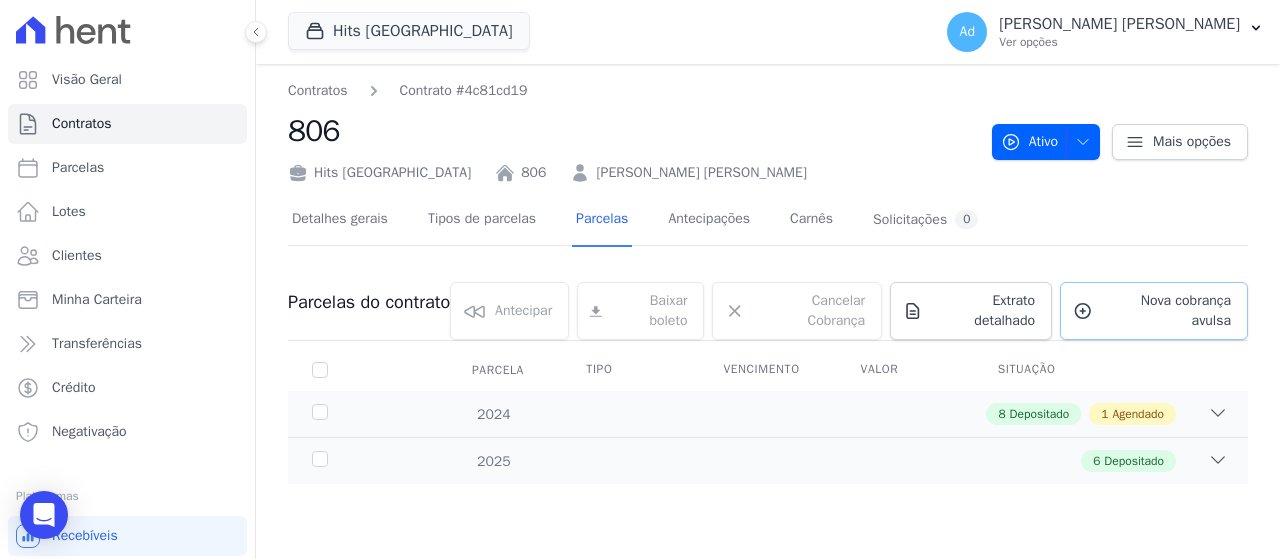 click on "Nova cobrança avulsa" at bounding box center [1166, 311] 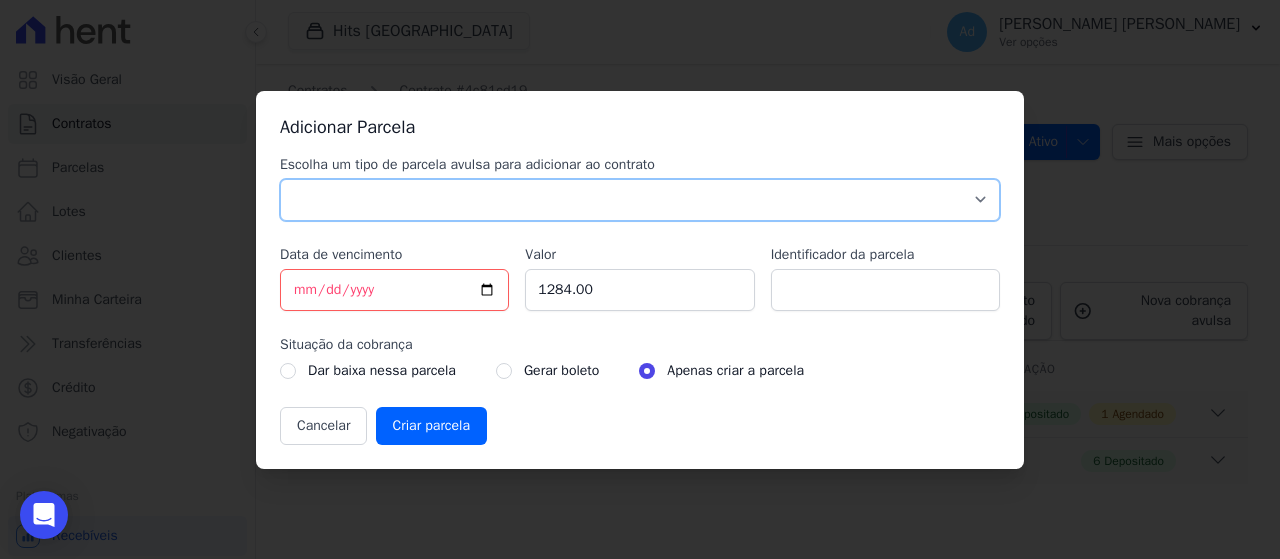 click on "Parcela Normal
Sinal
Caução
Intercalada
Chaves
Pré Chaves
Pós Chaves
Taxas
Quitação
Outros
Parcela do Cliente
Acordo
Financiamento CEF
Comissão
Antecipação" at bounding box center [640, 200] 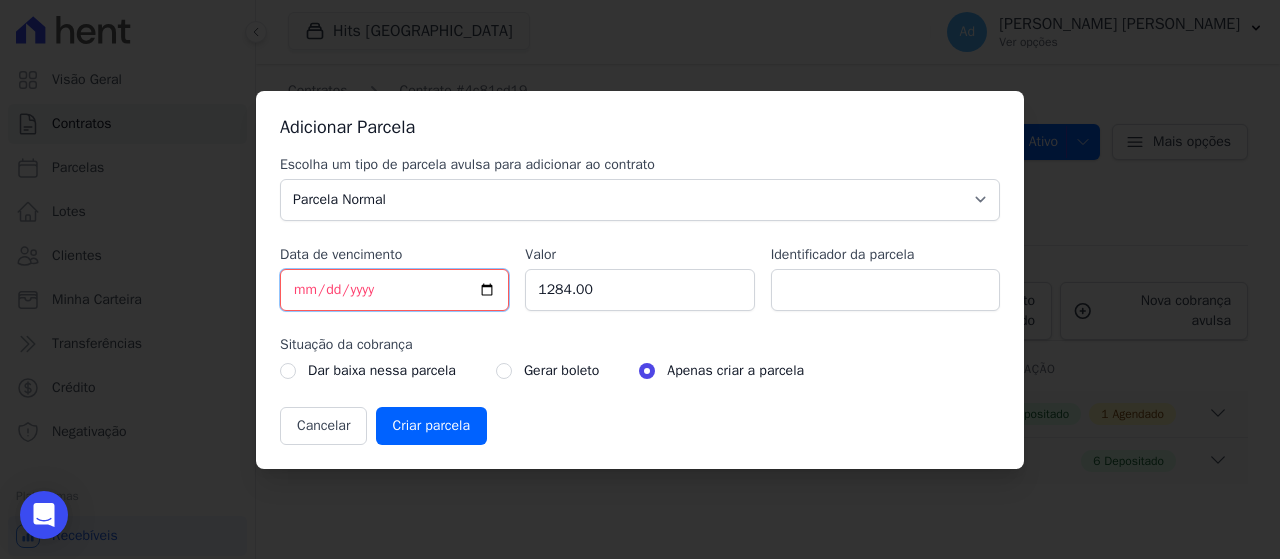click on "2025-07-28" at bounding box center [394, 290] 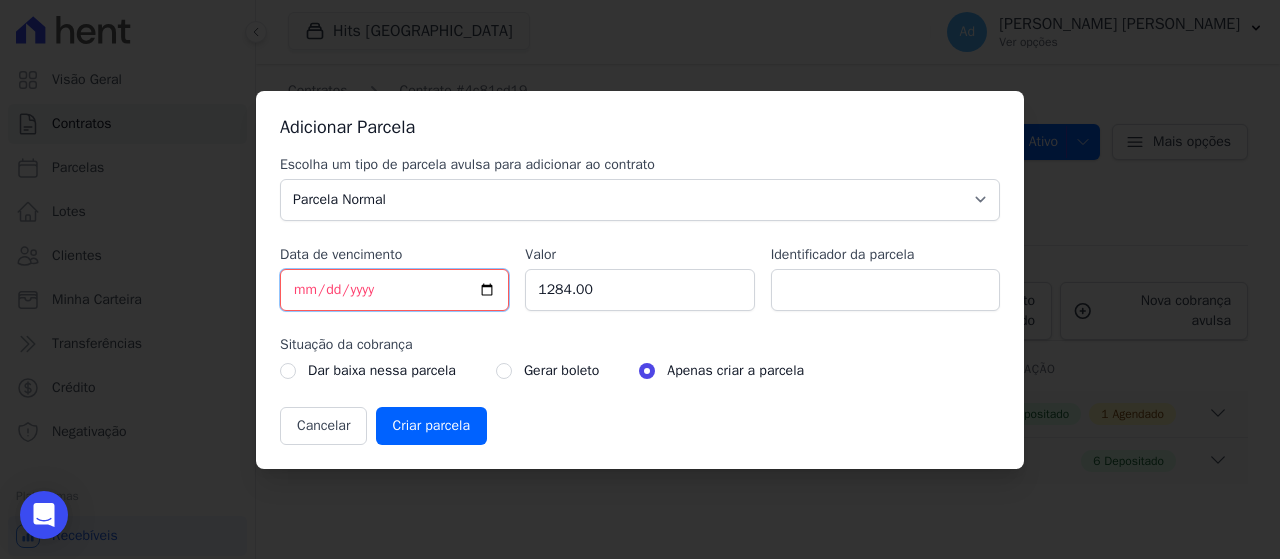 type on "2025-07-29" 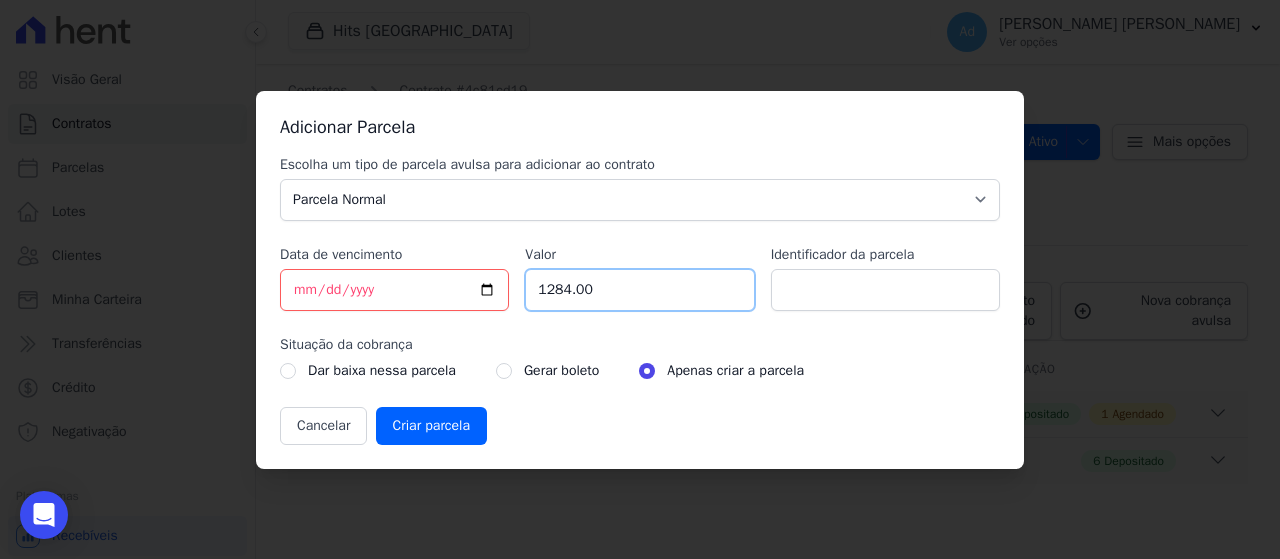 drag, startPoint x: 638, startPoint y: 306, endPoint x: 510, endPoint y: 289, distance: 129.12398 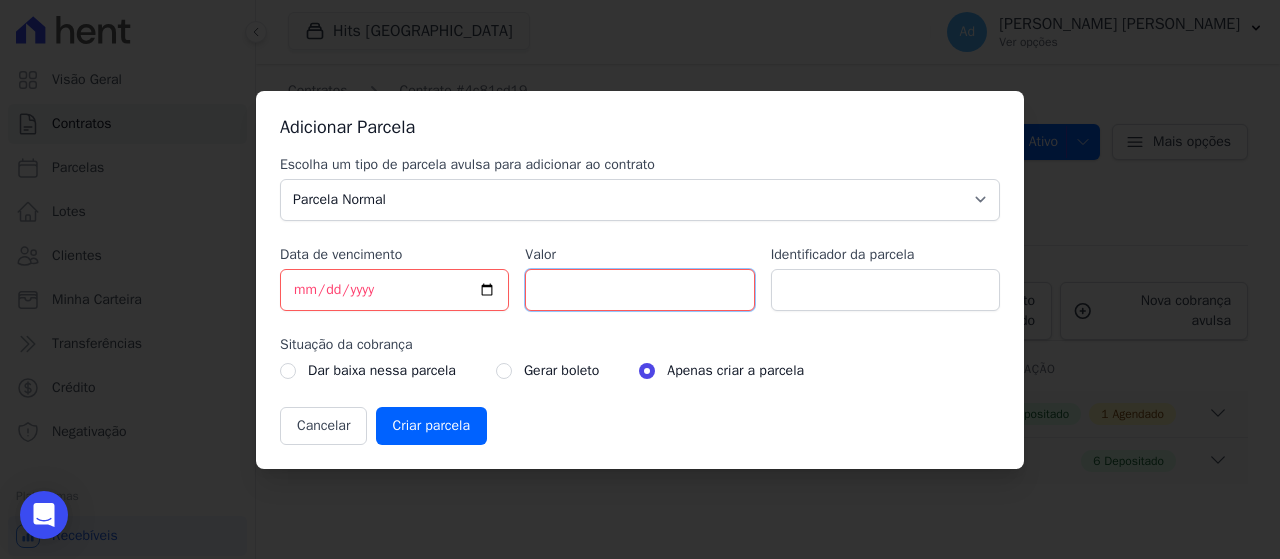 click on "Valor" at bounding box center (639, 290) 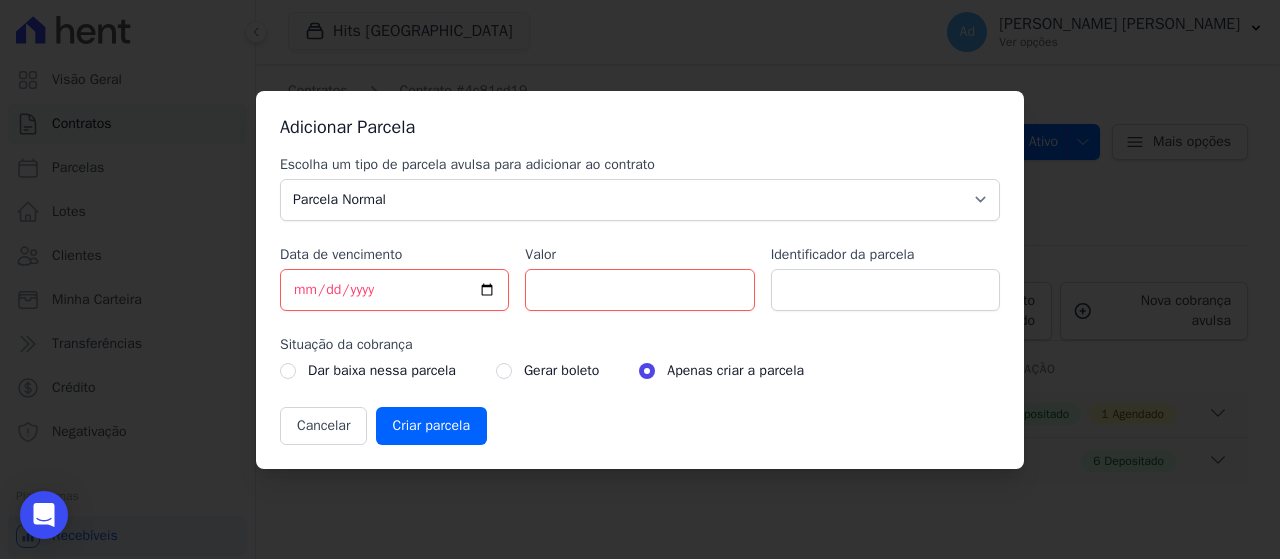 click on "Valor" at bounding box center [639, 278] 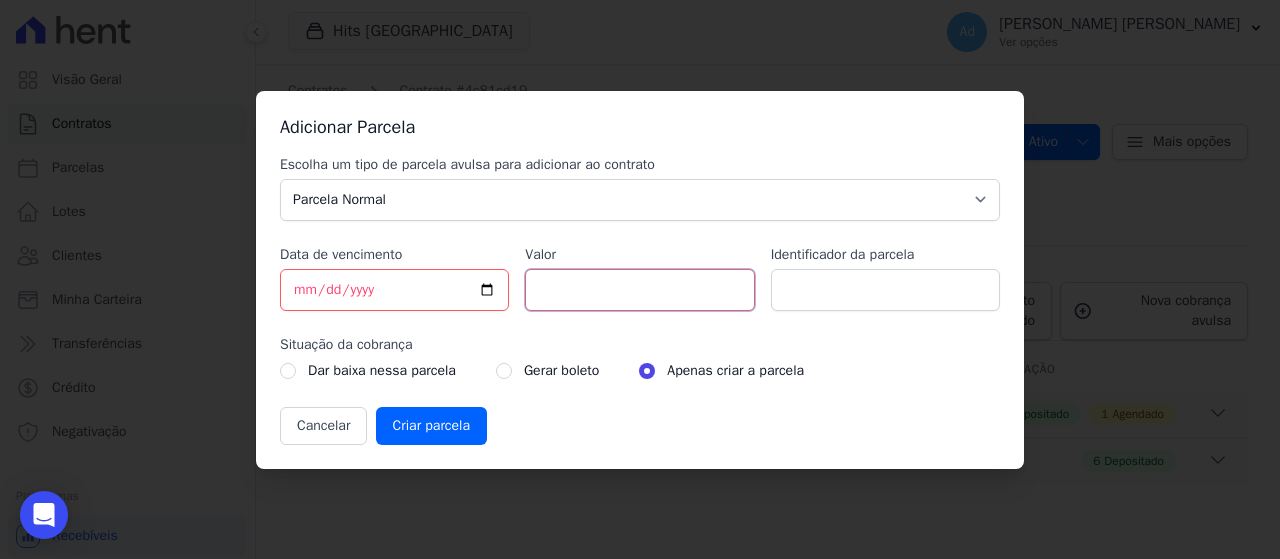 click on "Valor" at bounding box center [639, 290] 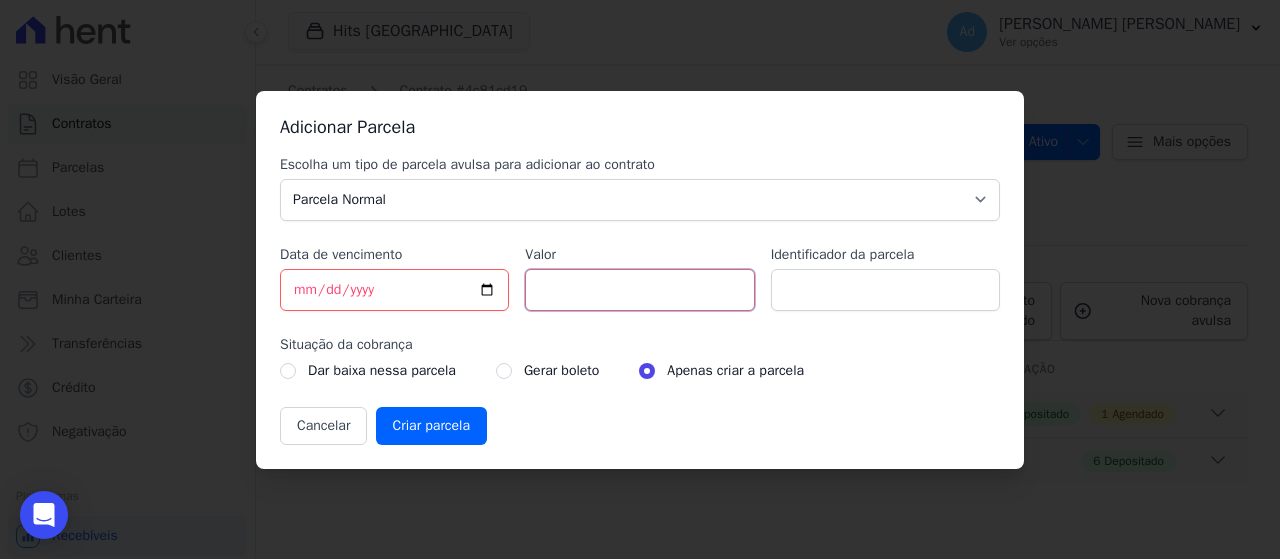 type on "1" 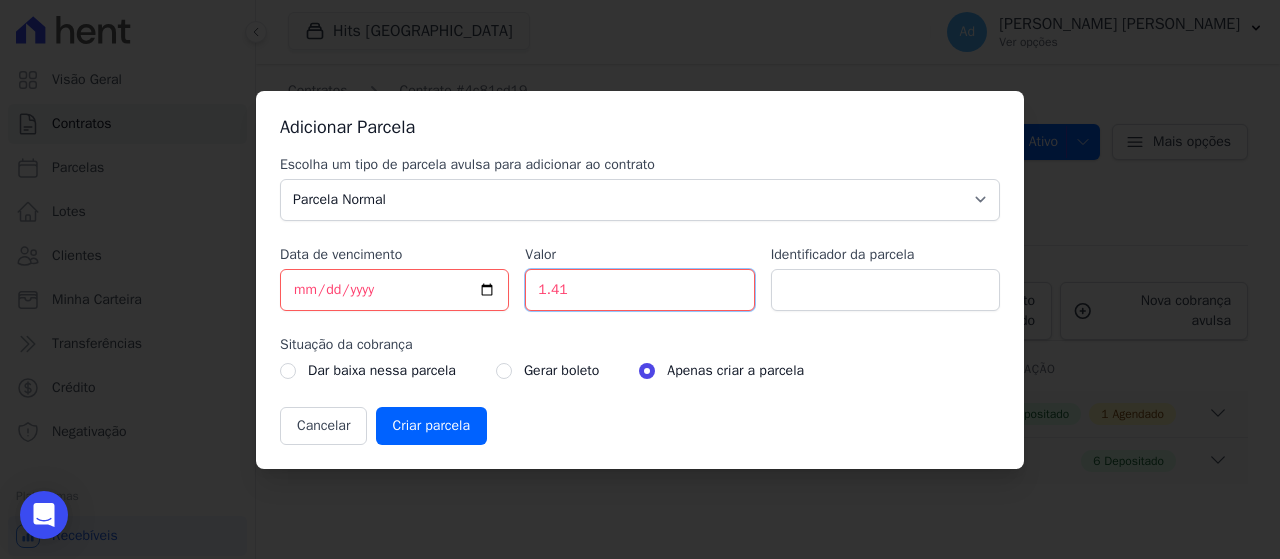 type on "1.4" 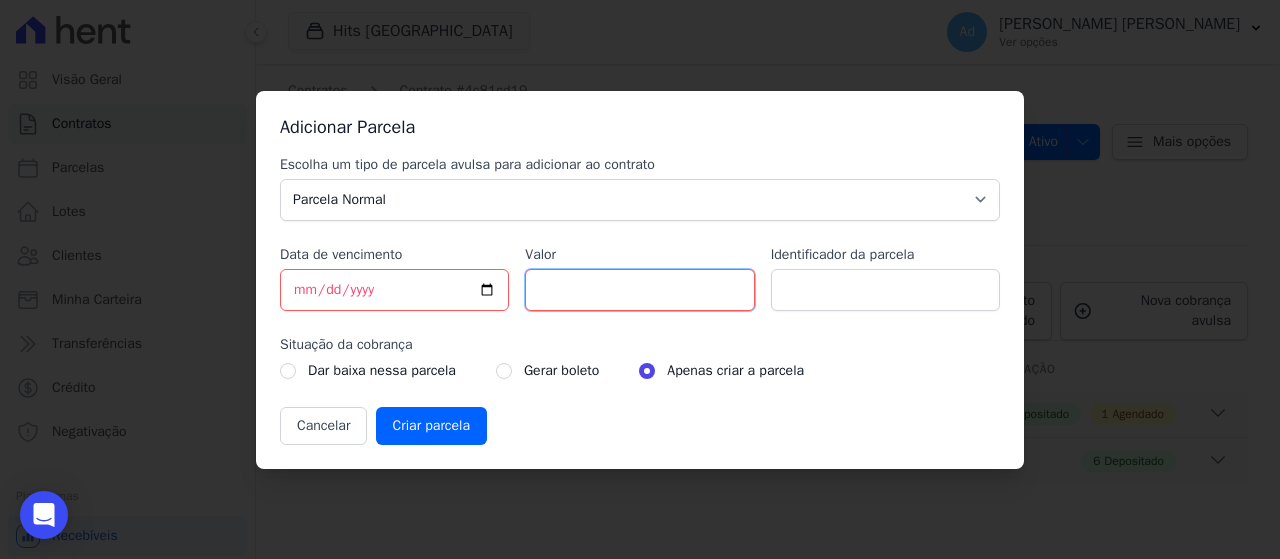 type on "1" 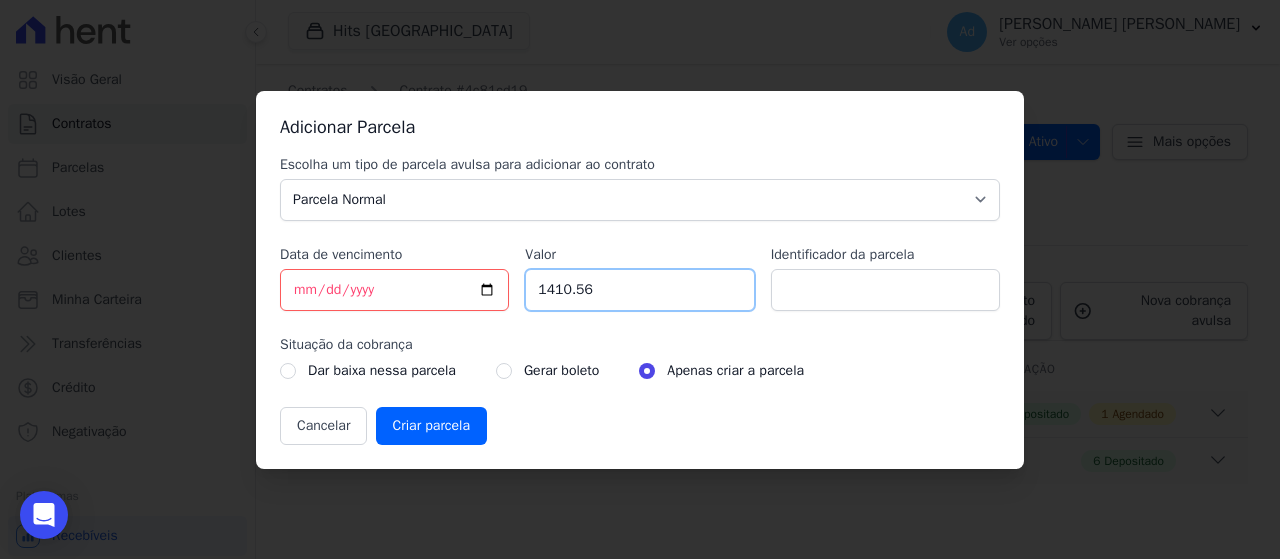 type on "1410.56" 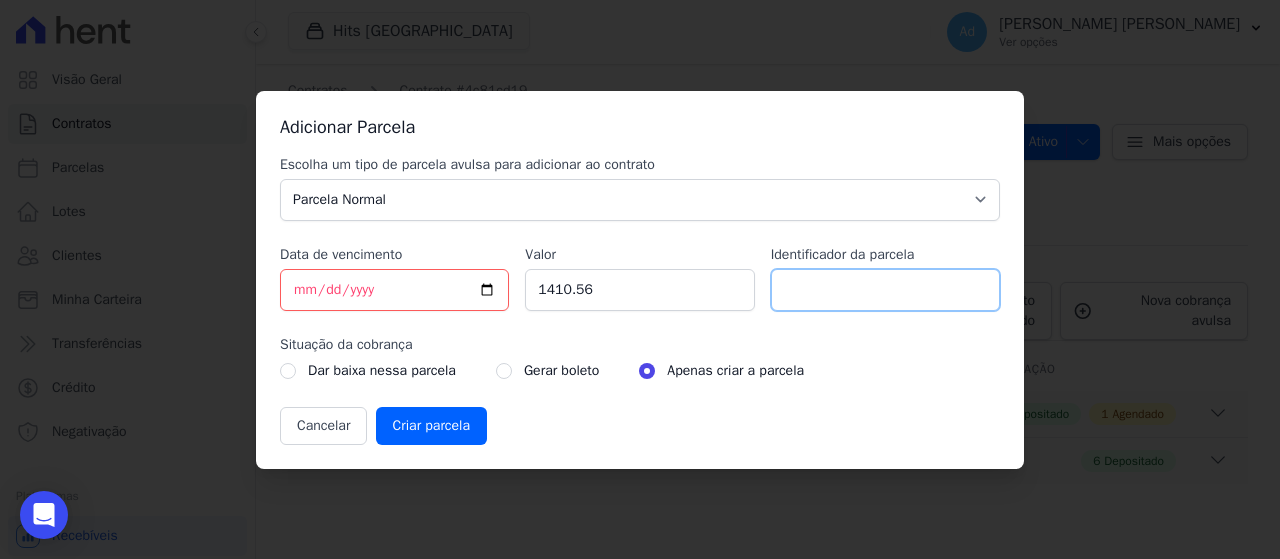 click on "Identificador da parcela" at bounding box center [885, 290] 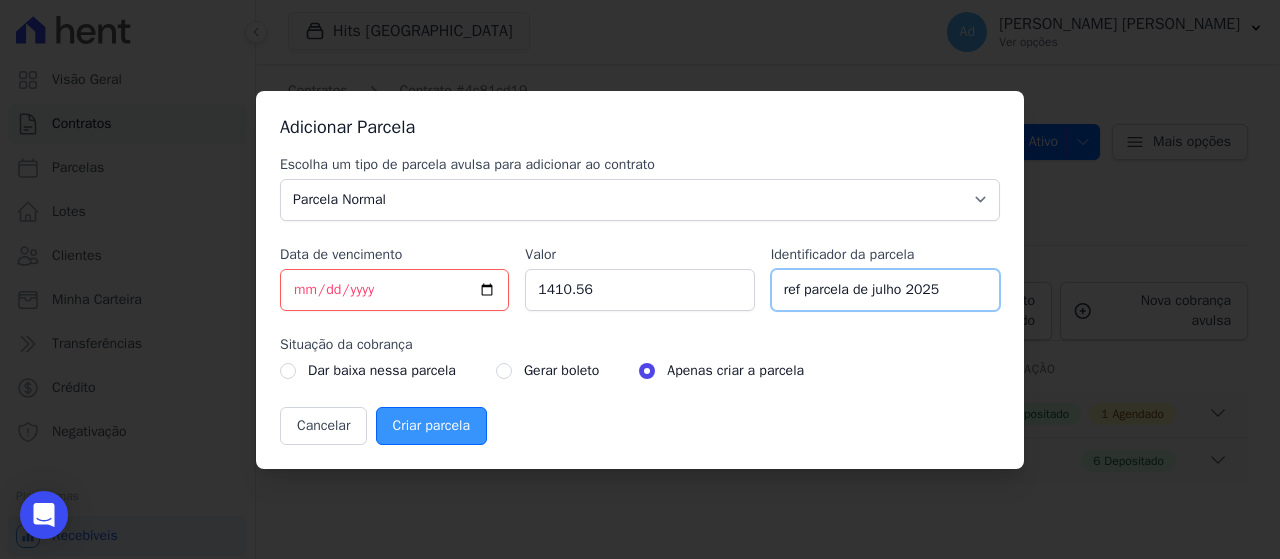 type on "ref parcela de julho 2025" 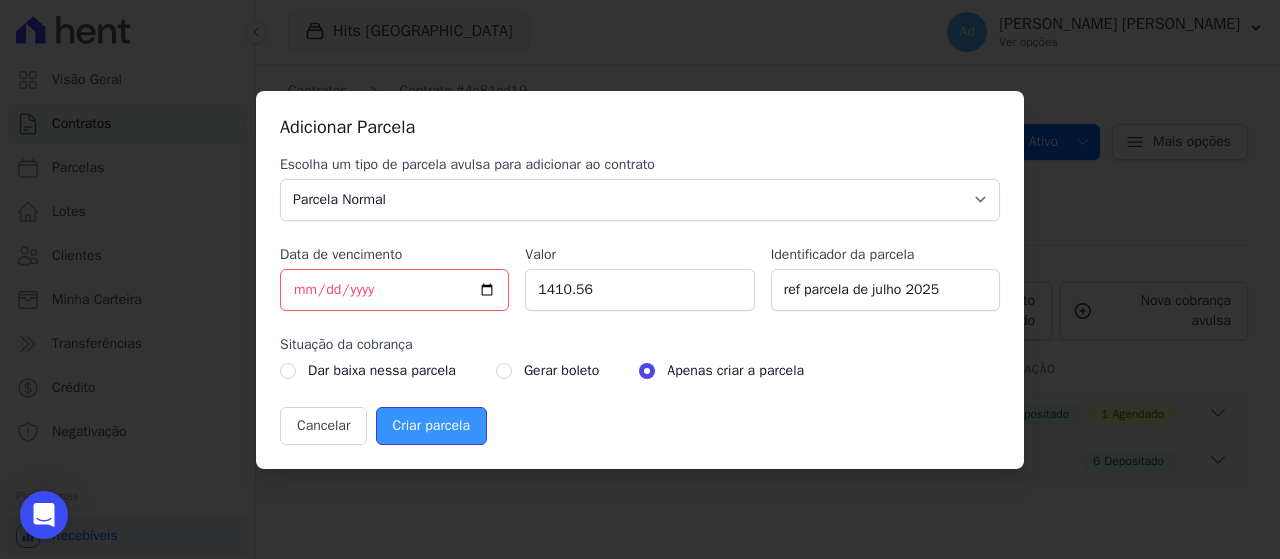 click on "Criar parcela" at bounding box center (431, 426) 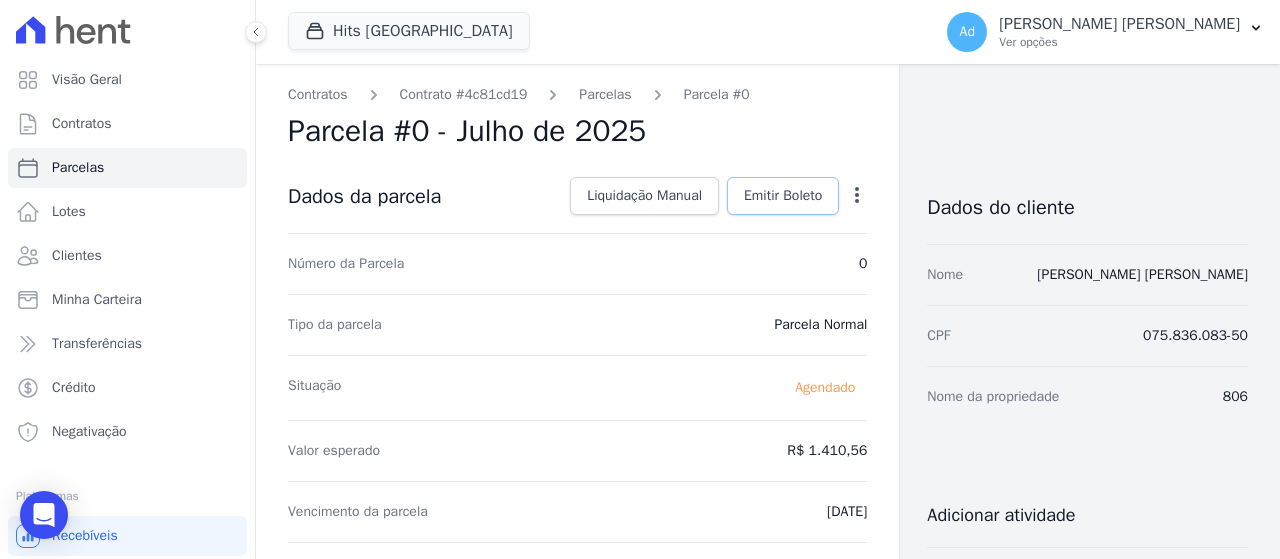 click on "Emitir Boleto" at bounding box center [783, 196] 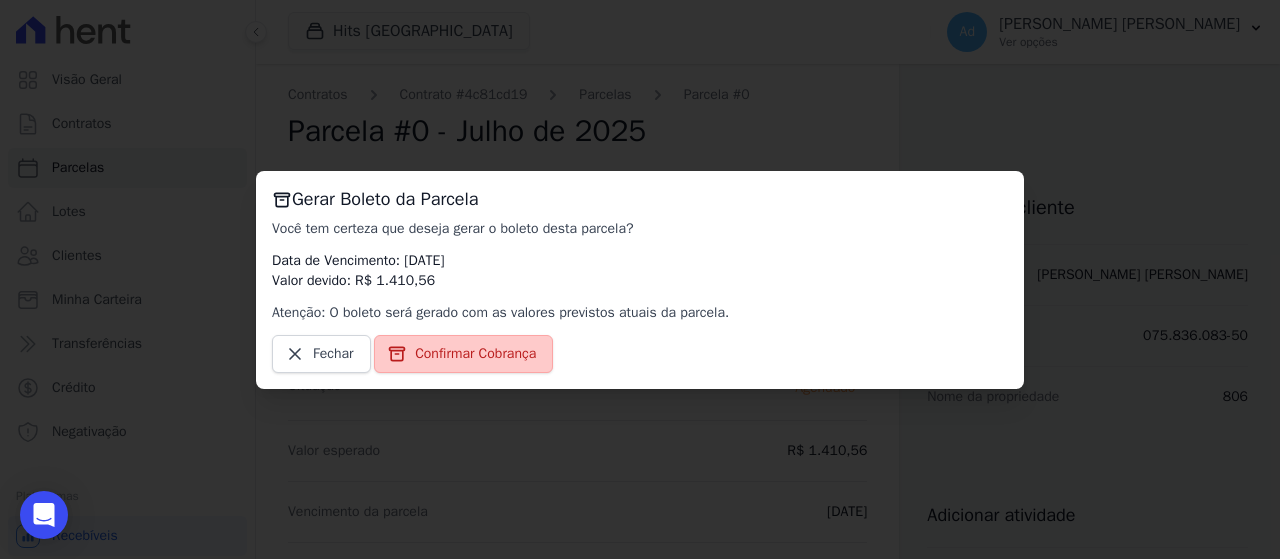 click on "Confirmar Cobrança" at bounding box center [475, 354] 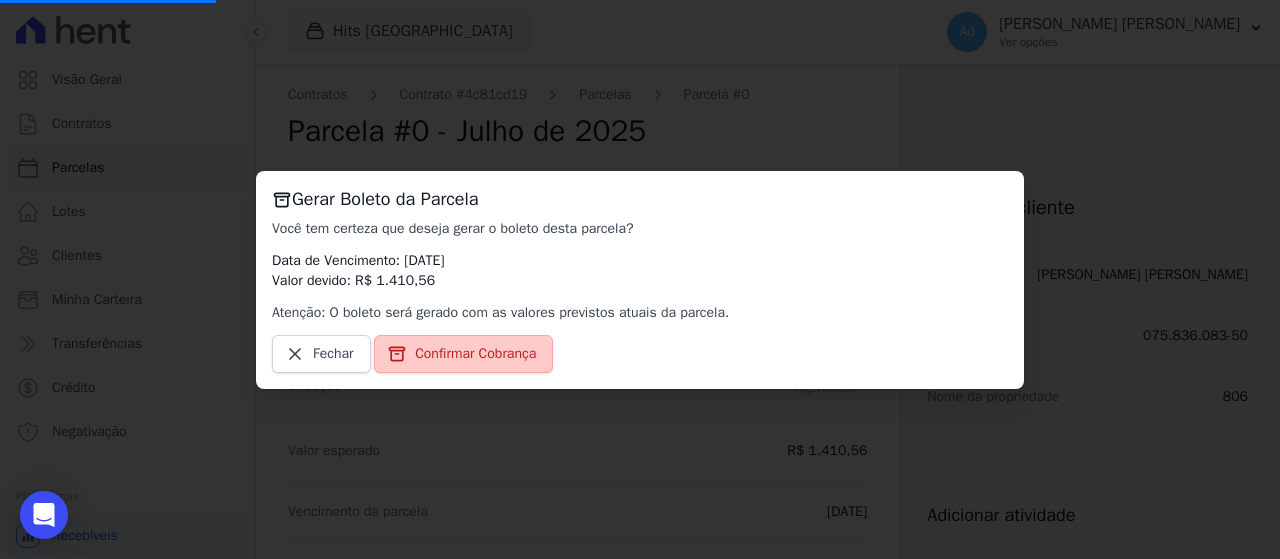 click on "Confirmar Cobrança" at bounding box center [475, 354] 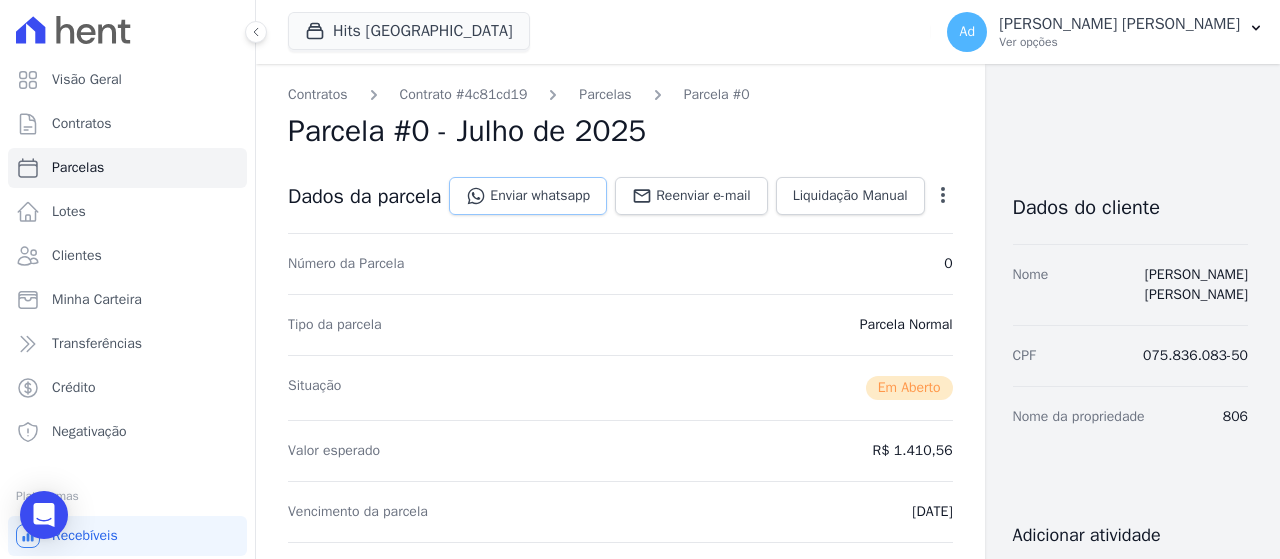 click on "Enviar whatsapp" at bounding box center (528, 196) 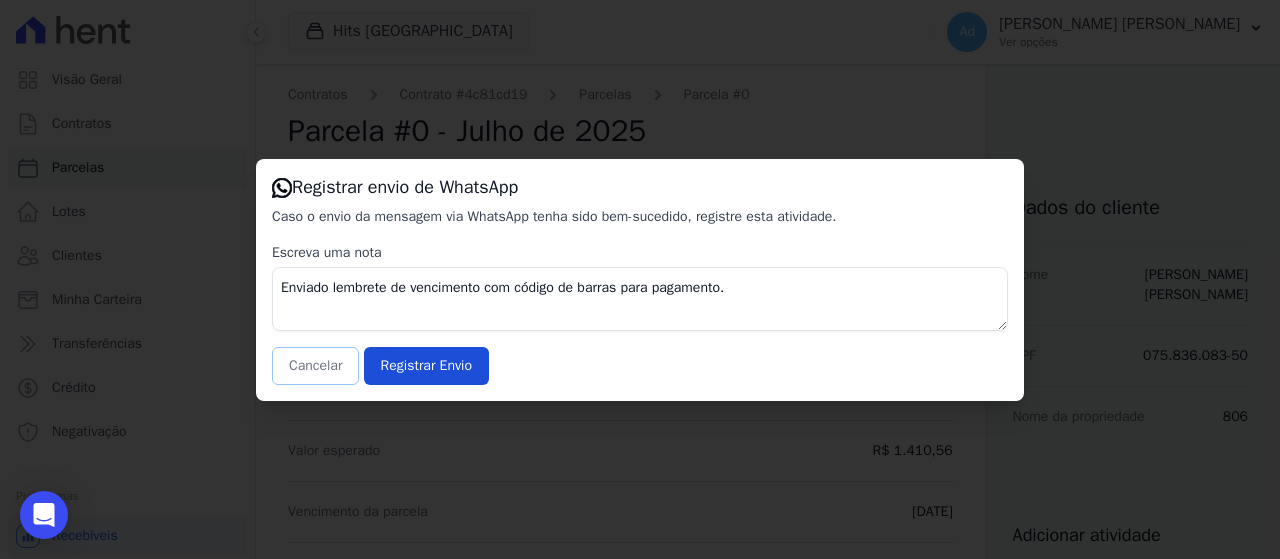 click on "Cancelar" at bounding box center (315, 366) 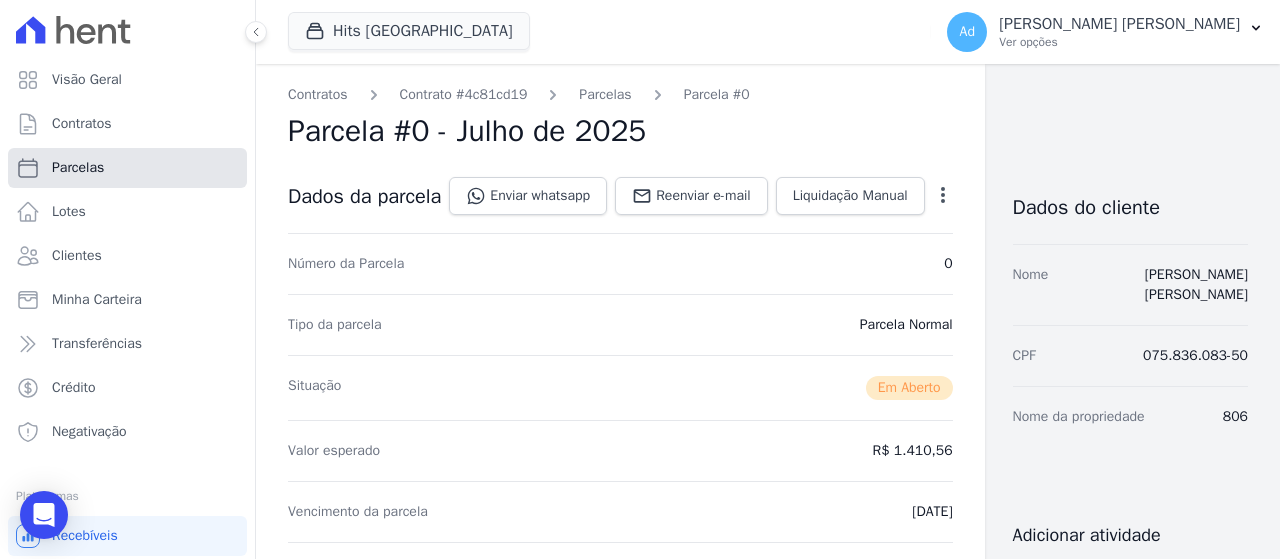 click on "Parcelas" at bounding box center [127, 168] 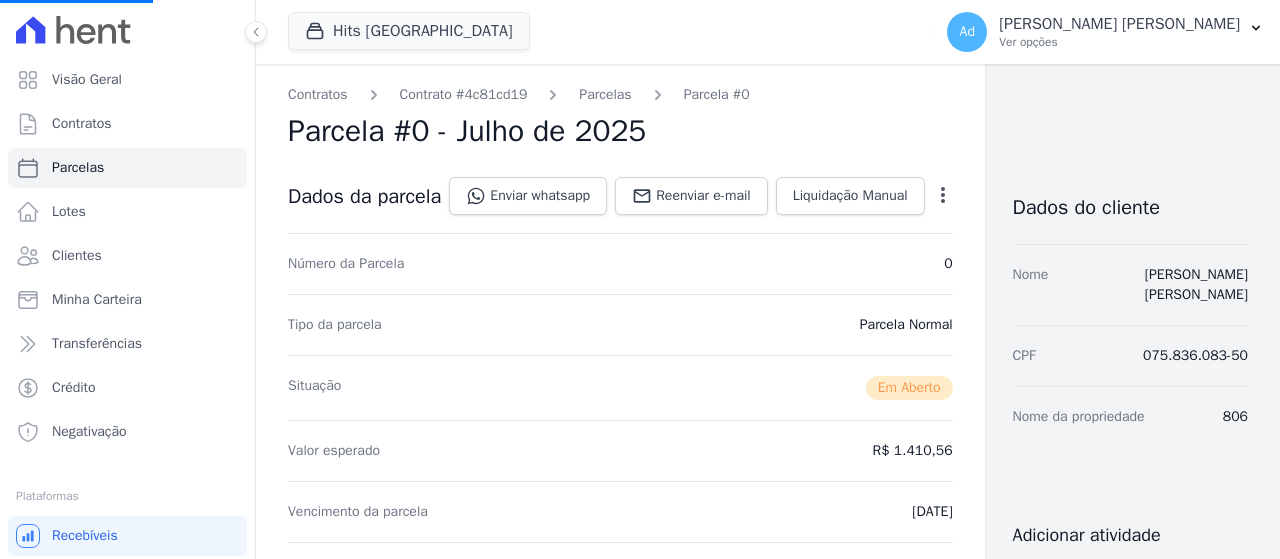 select 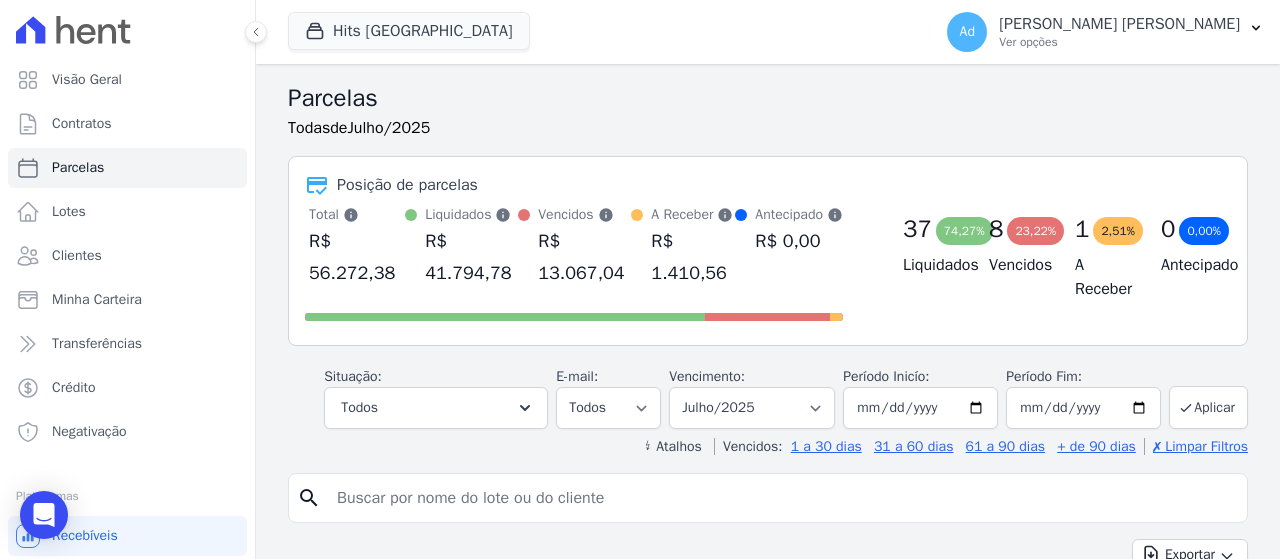 click at bounding box center (782, 498) 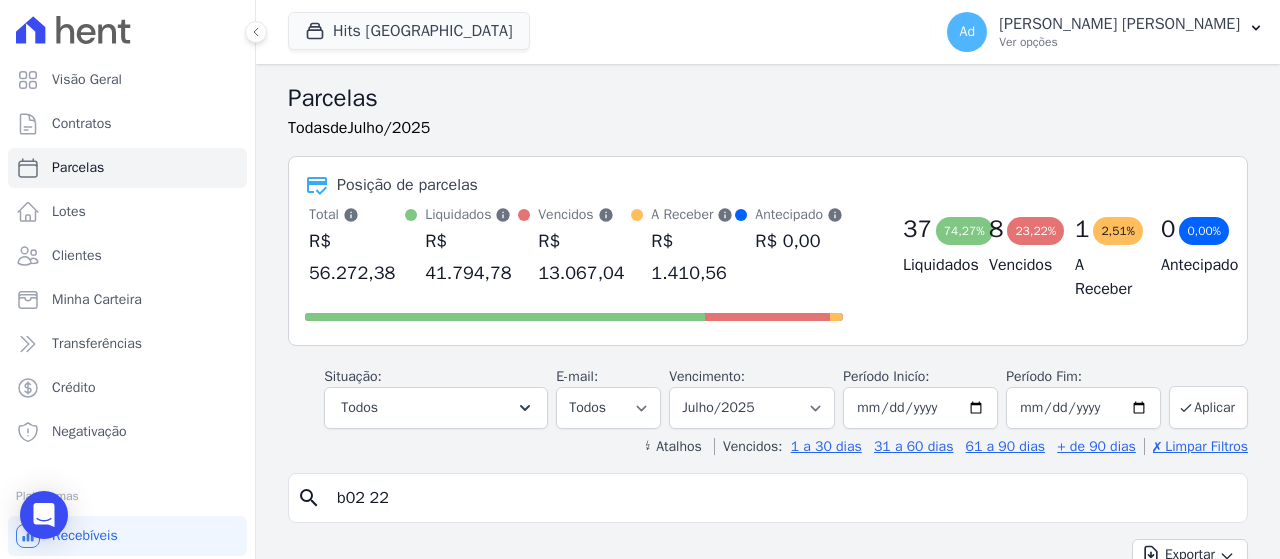 type on "b02 22" 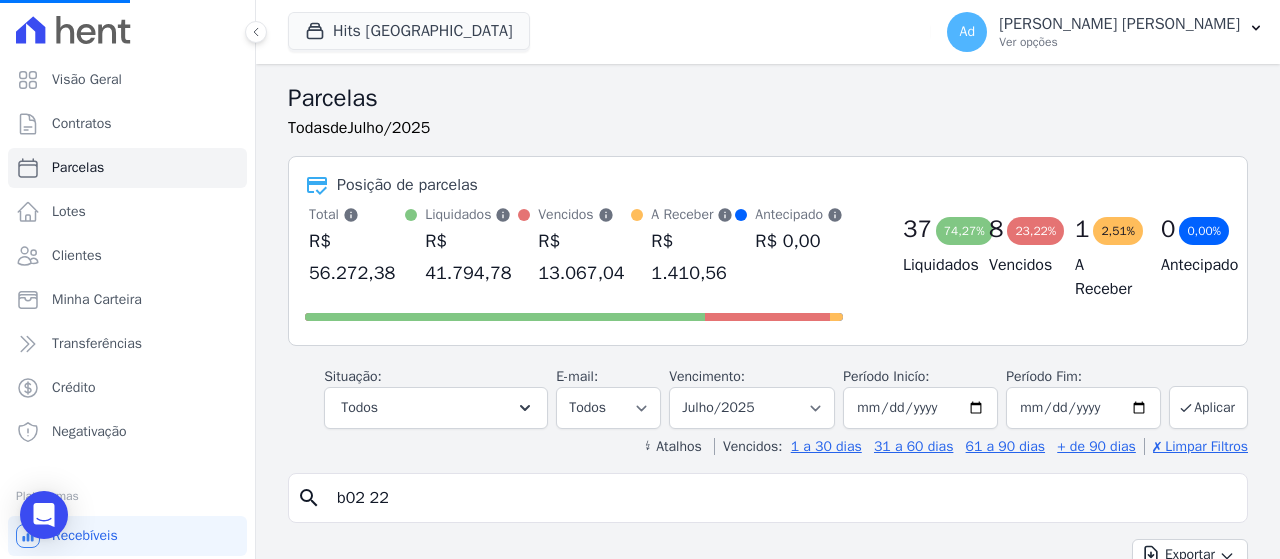select 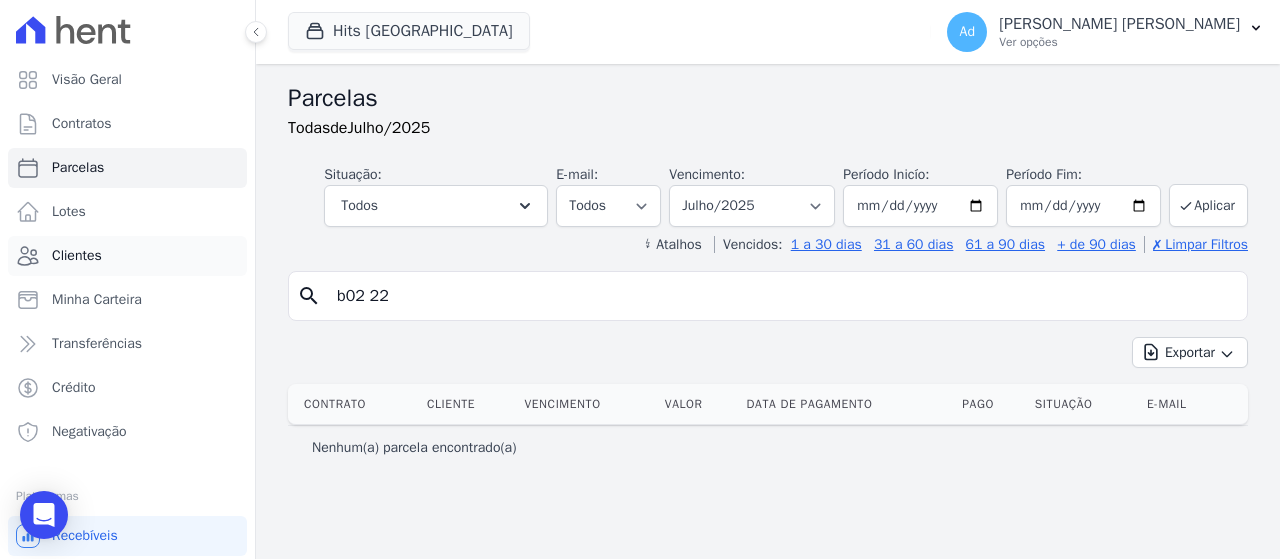 drag, startPoint x: 431, startPoint y: 303, endPoint x: 223, endPoint y: 275, distance: 209.87616 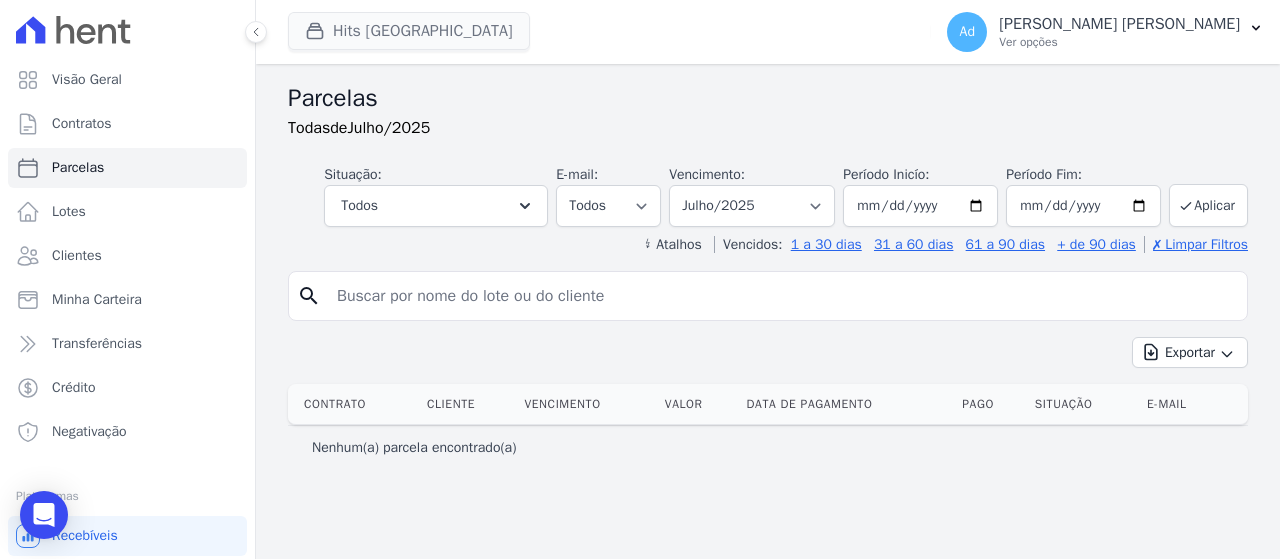 type 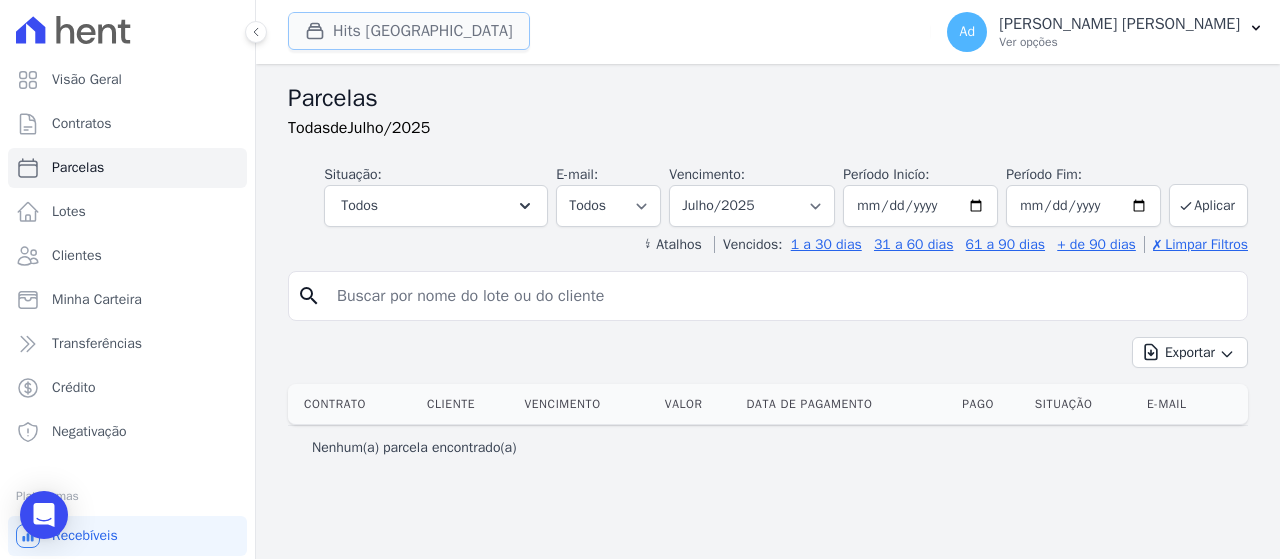 click on "Hits [GEOGRAPHIC_DATA]" at bounding box center [409, 31] 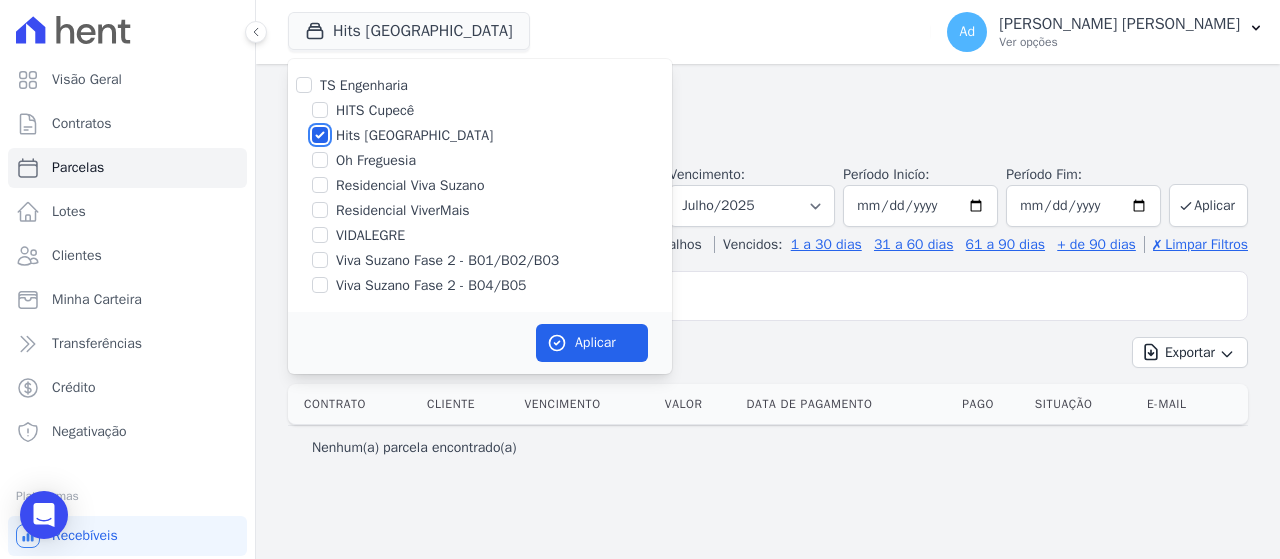 click on "Hits [GEOGRAPHIC_DATA]" at bounding box center [320, 135] 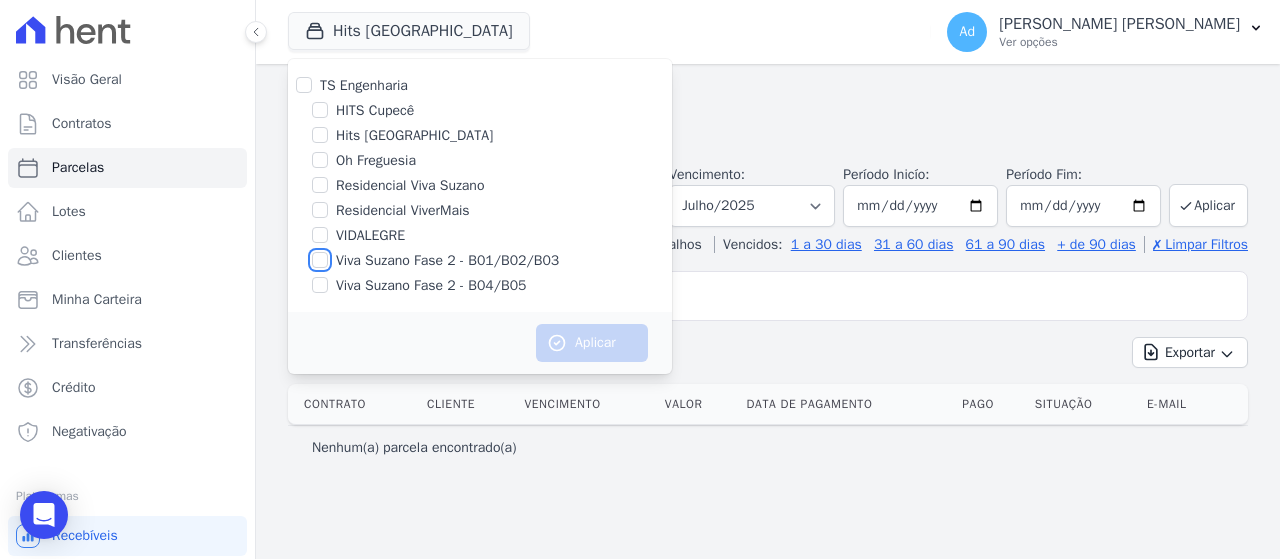 drag, startPoint x: 326, startPoint y: 259, endPoint x: 321, endPoint y: 279, distance: 20.615528 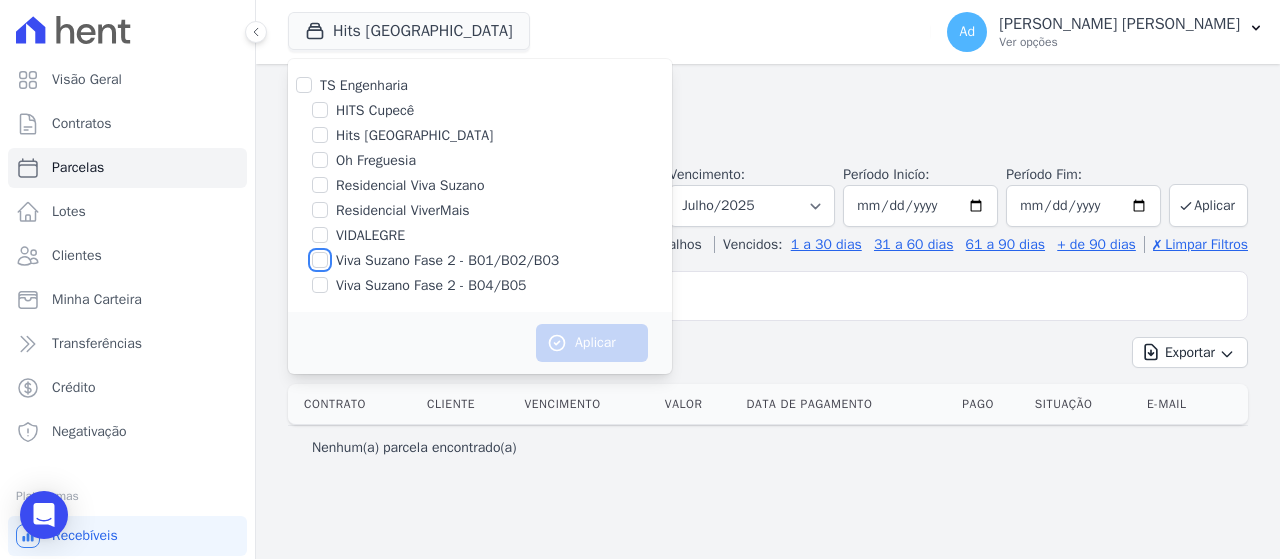 click on "Viva Suzano Fase 2 - B01/B02/B03" at bounding box center [320, 260] 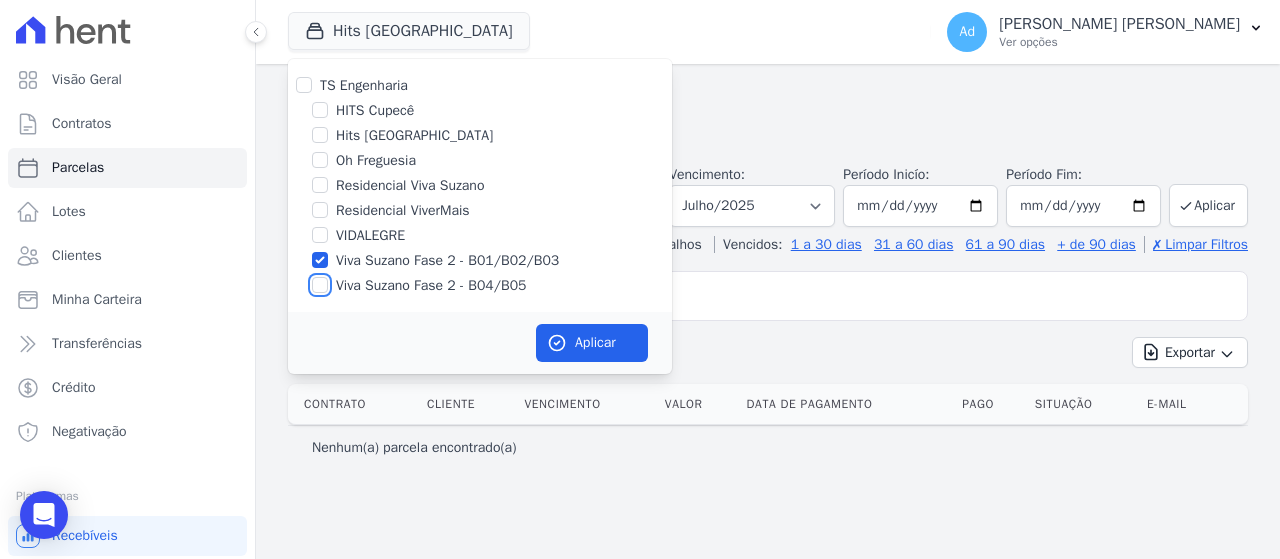 click on "Viva Suzano Fase 2 - B04/B05" at bounding box center (320, 285) 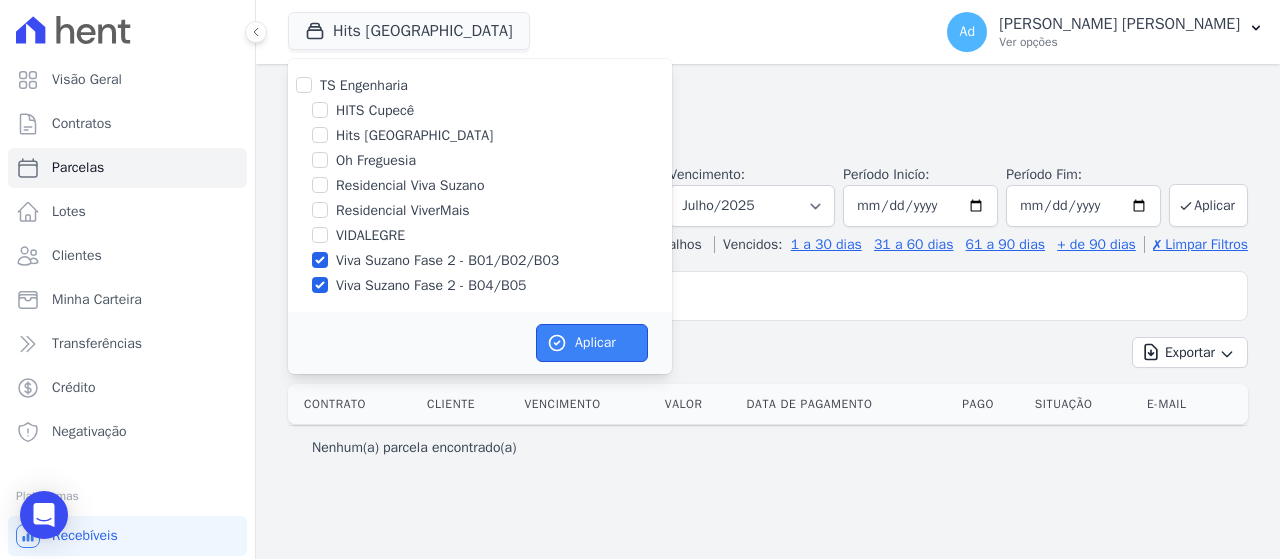 click on "Aplicar" at bounding box center (592, 343) 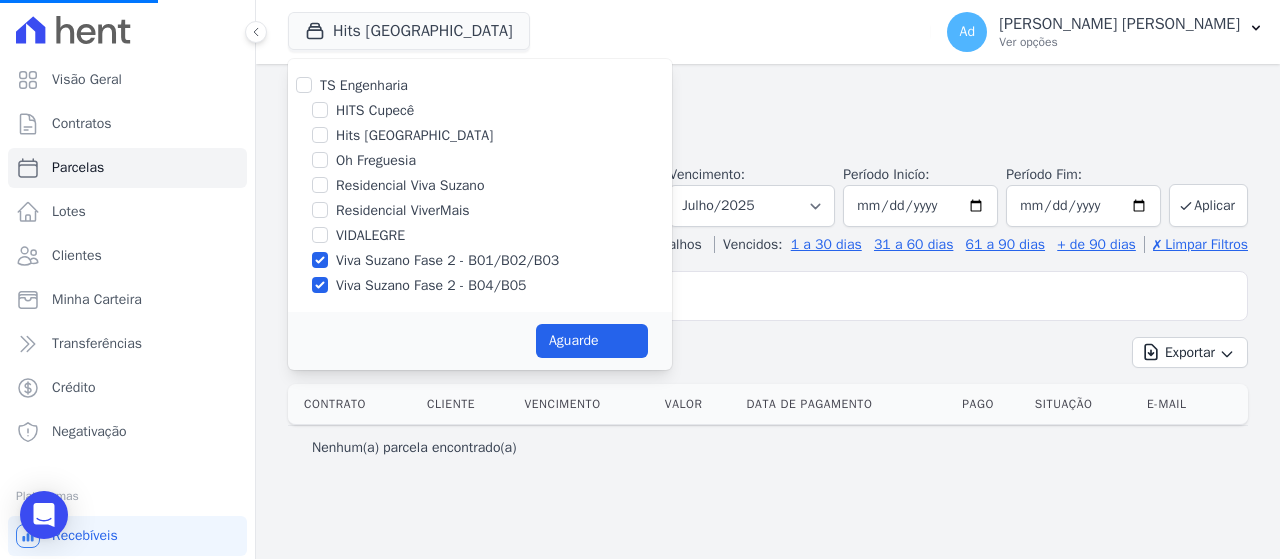 select 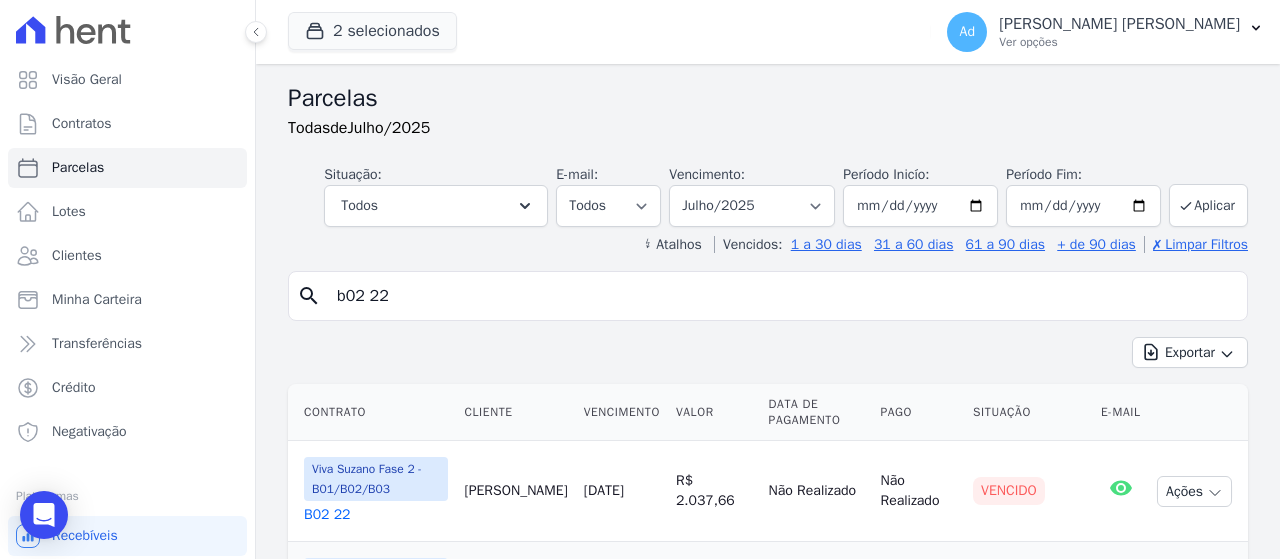 scroll, scrollTop: 145, scrollLeft: 0, axis: vertical 